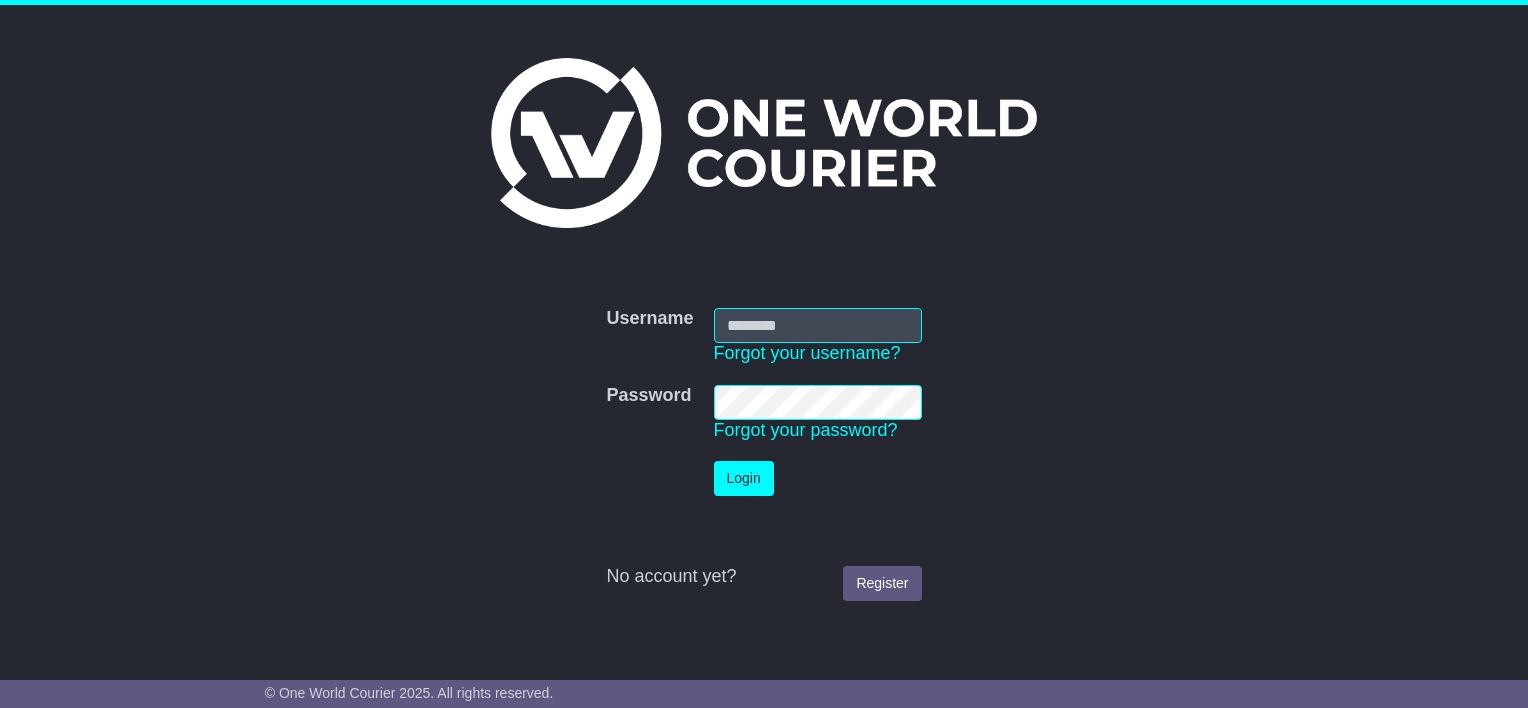 scroll, scrollTop: 0, scrollLeft: 0, axis: both 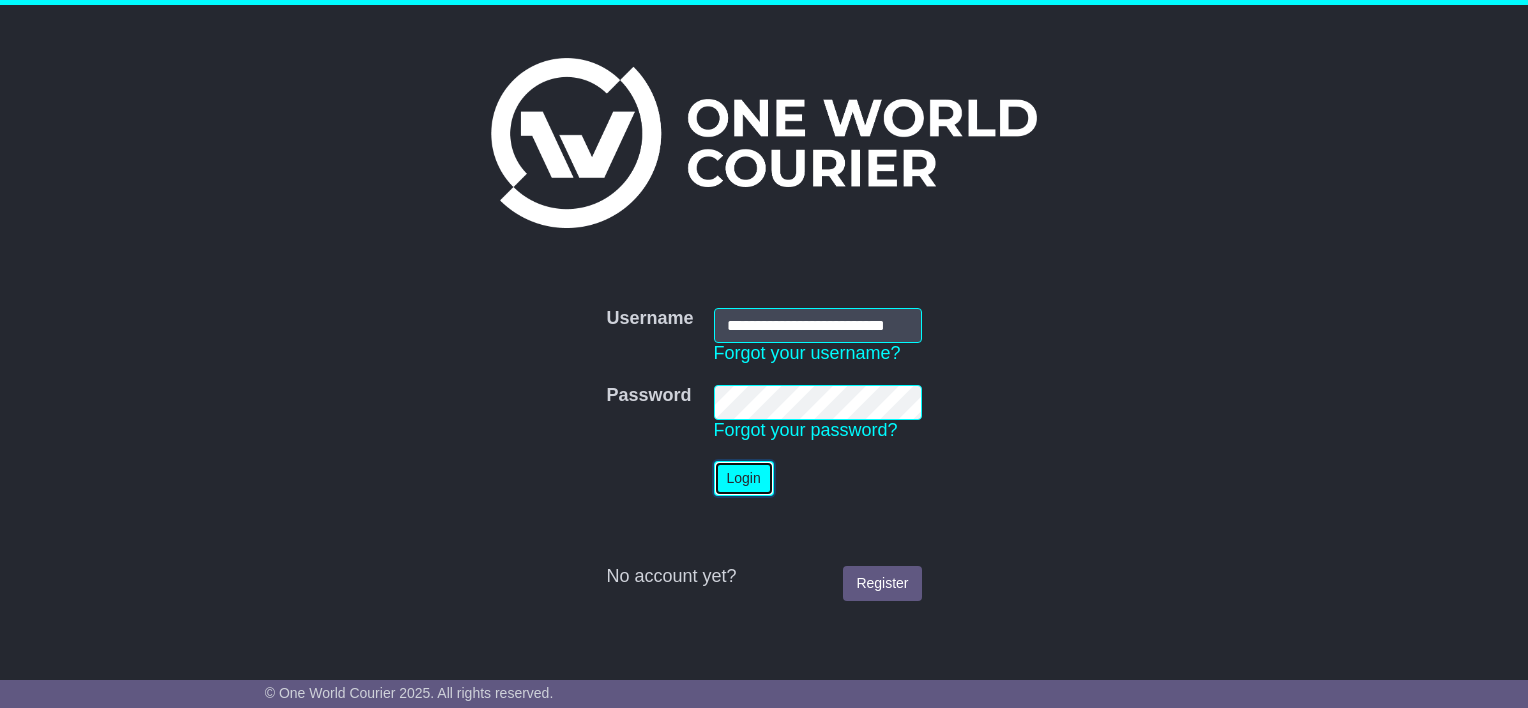 click on "Login" at bounding box center (744, 478) 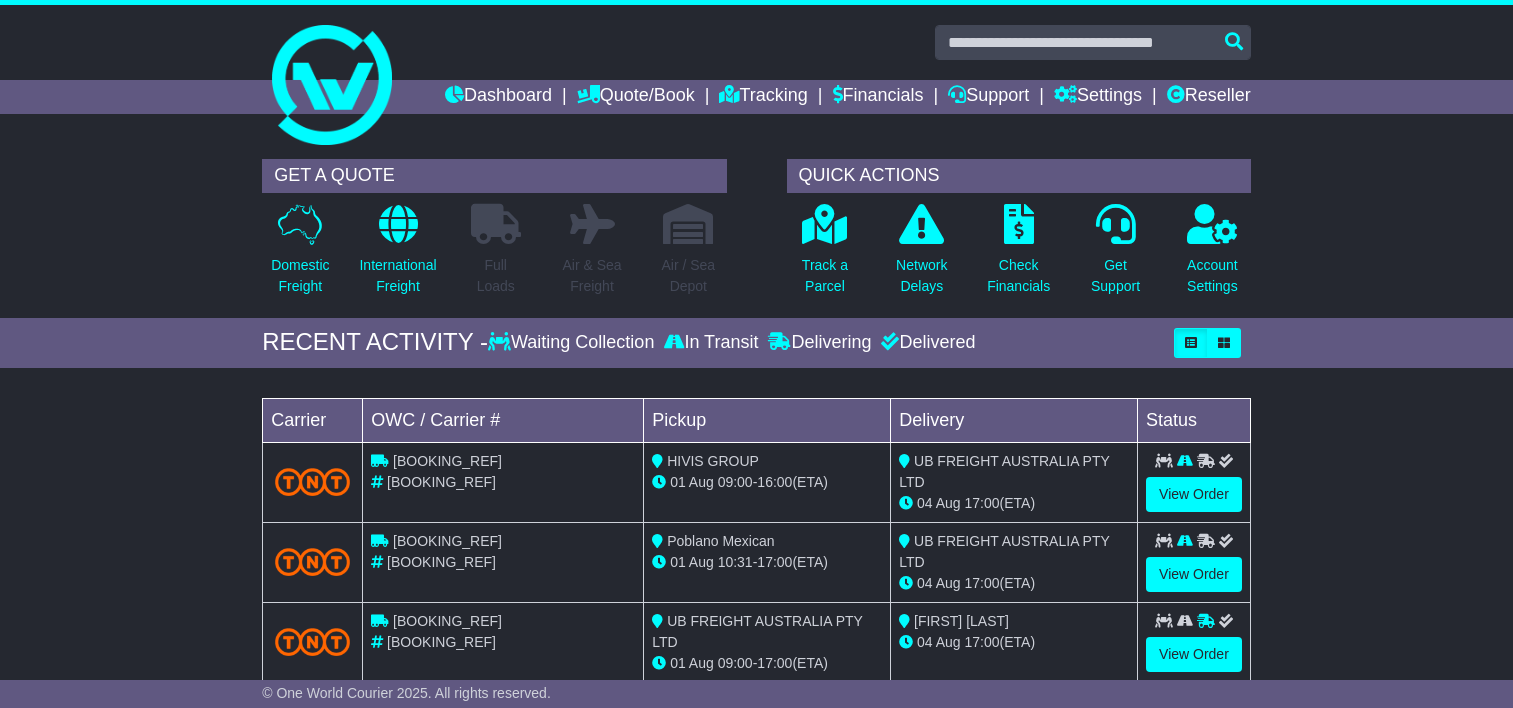scroll, scrollTop: 0, scrollLeft: 0, axis: both 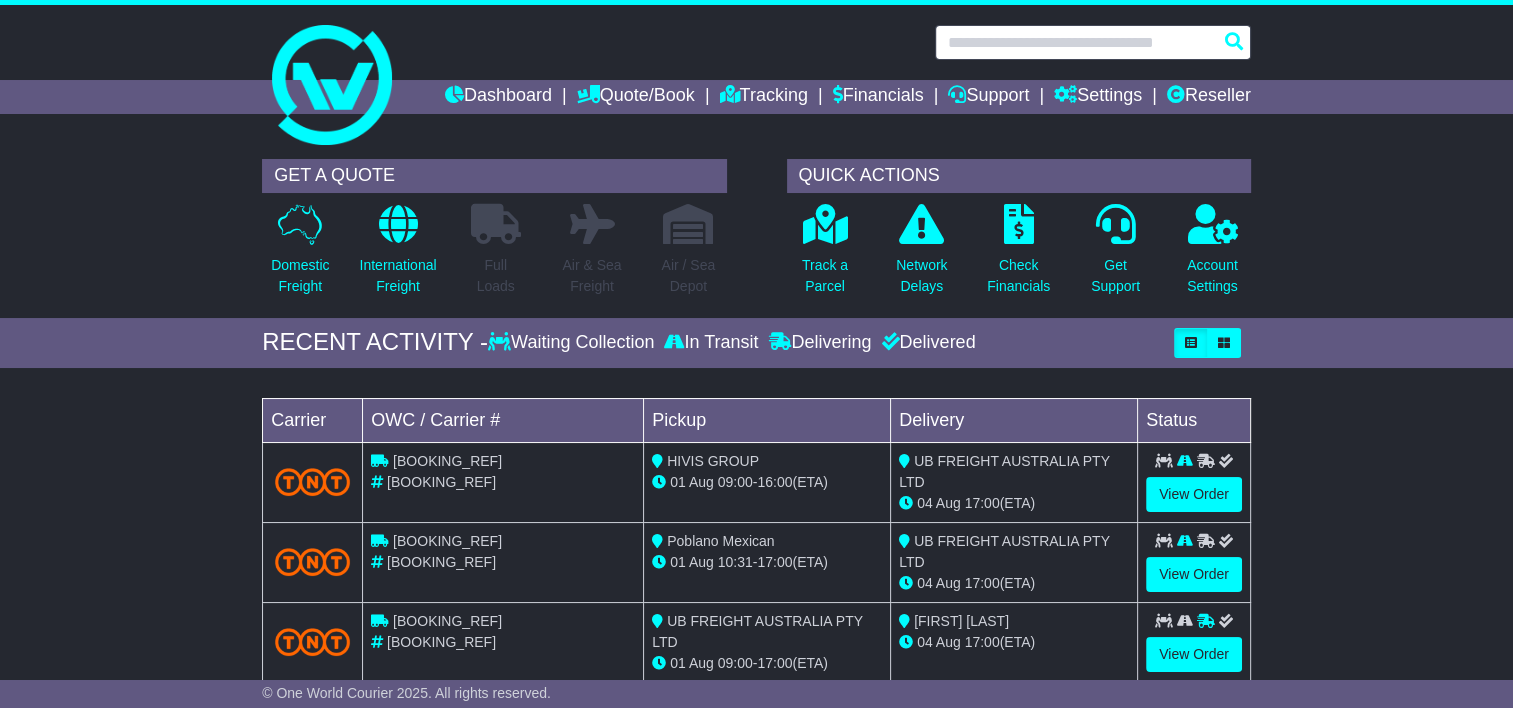 click at bounding box center (1093, 42) 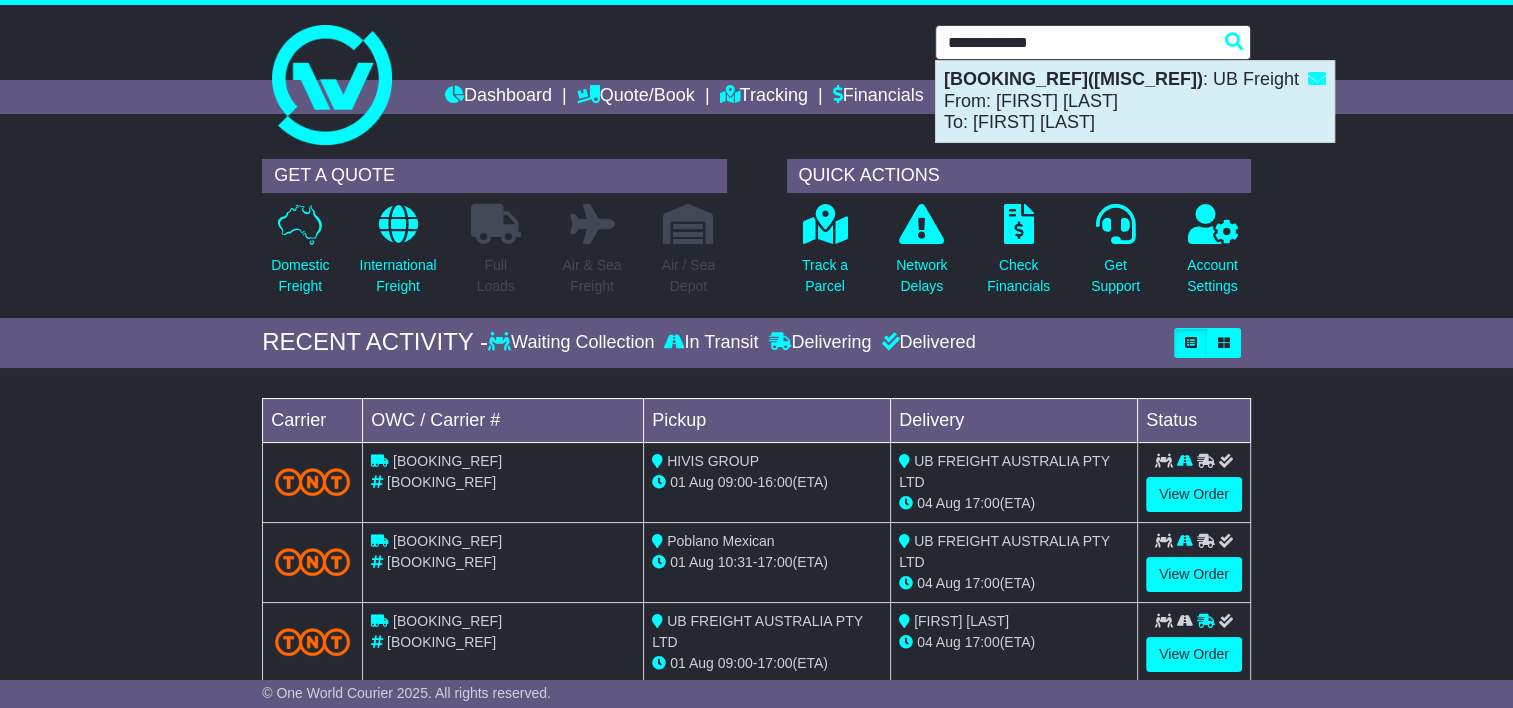 click on "OWS000626065(MIS304) : UB Freight From: Debrah Mizzi To: Shine Zin" at bounding box center [1135, 101] 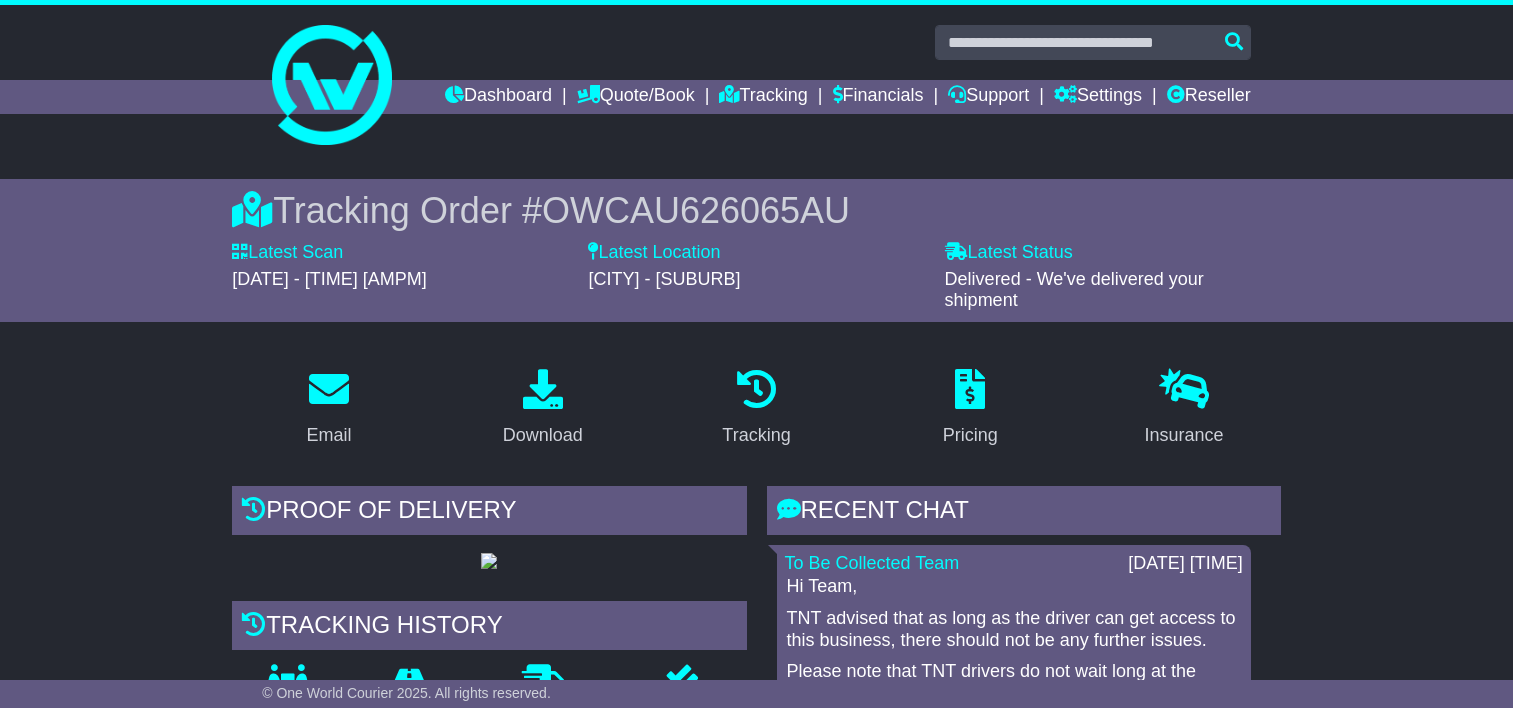 scroll, scrollTop: 0, scrollLeft: 0, axis: both 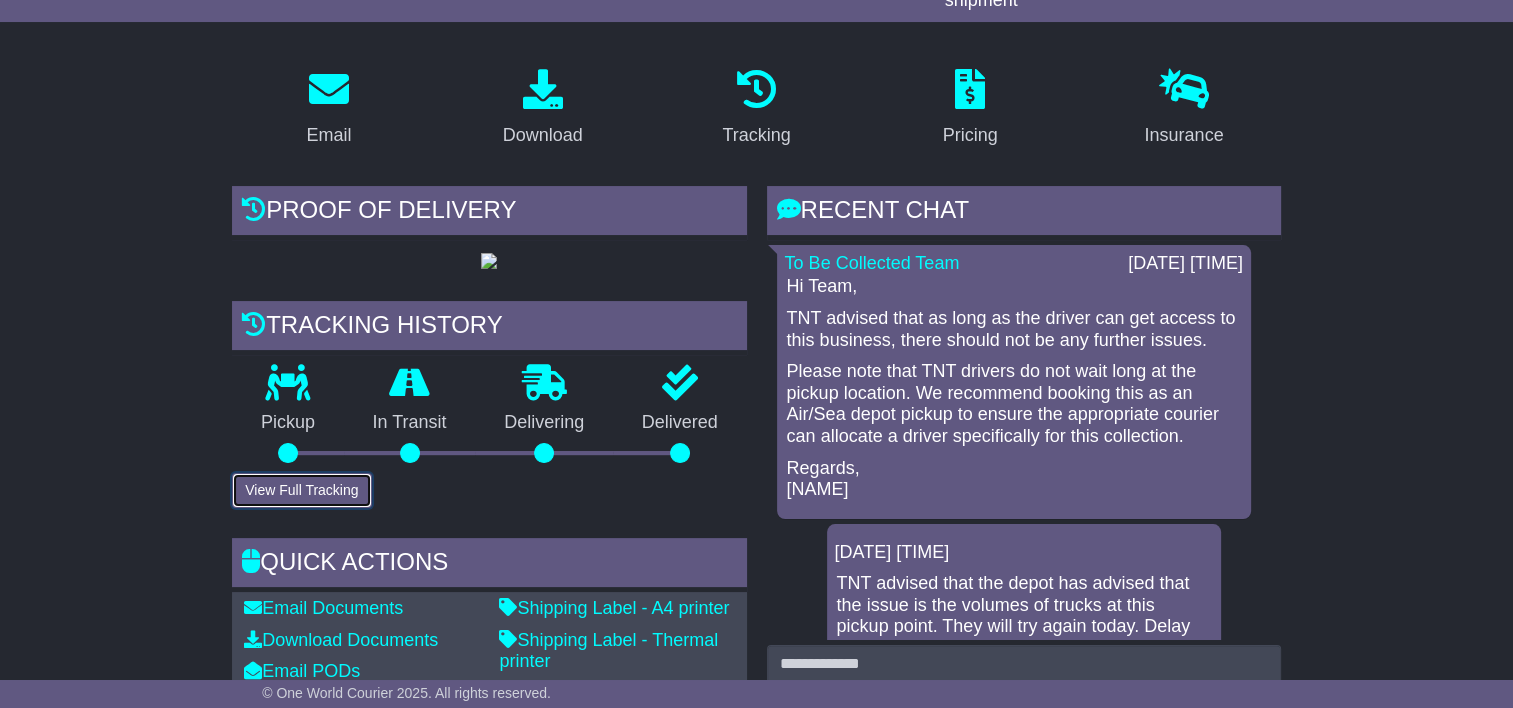 click on "View Full Tracking" at bounding box center [301, 490] 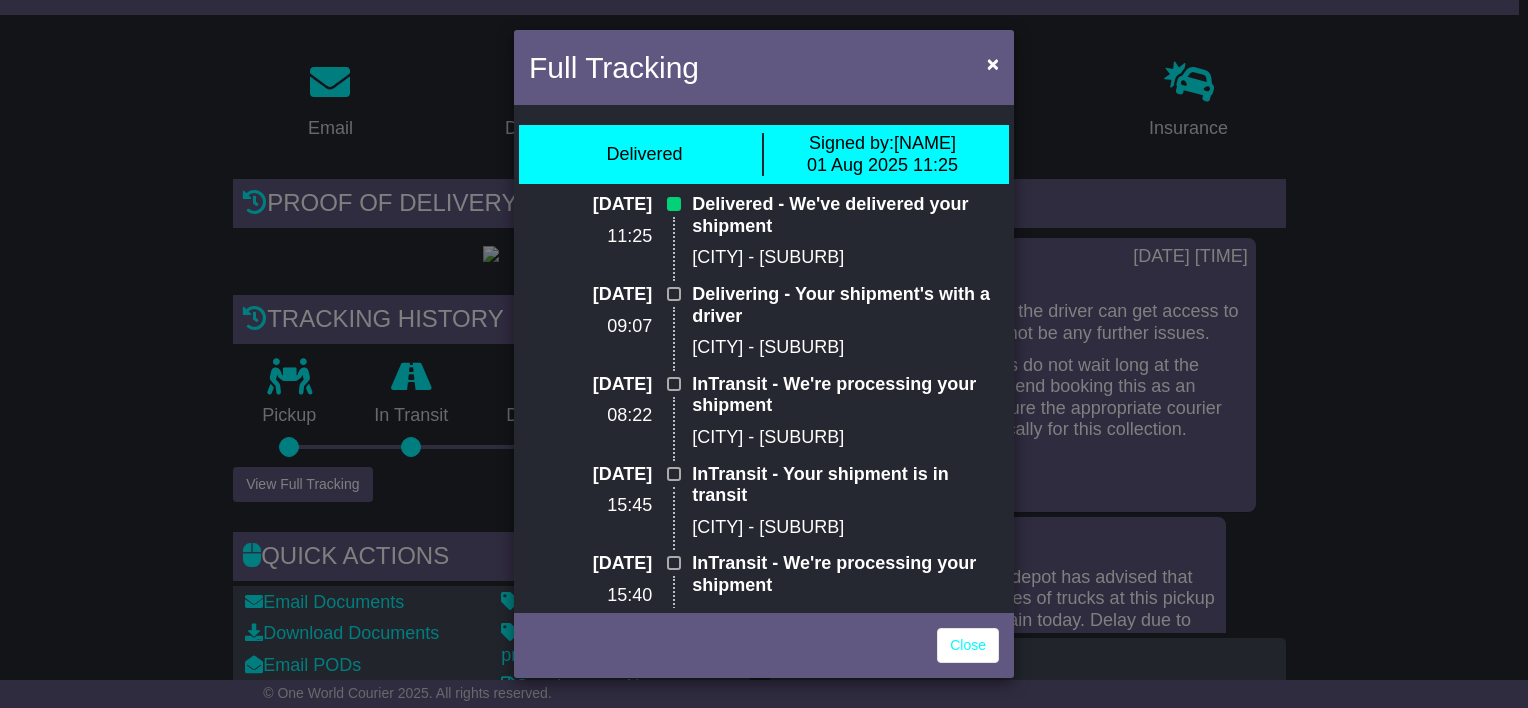 drag, startPoint x: 840, startPoint y: 260, endPoint x: 708, endPoint y: 205, distance: 143 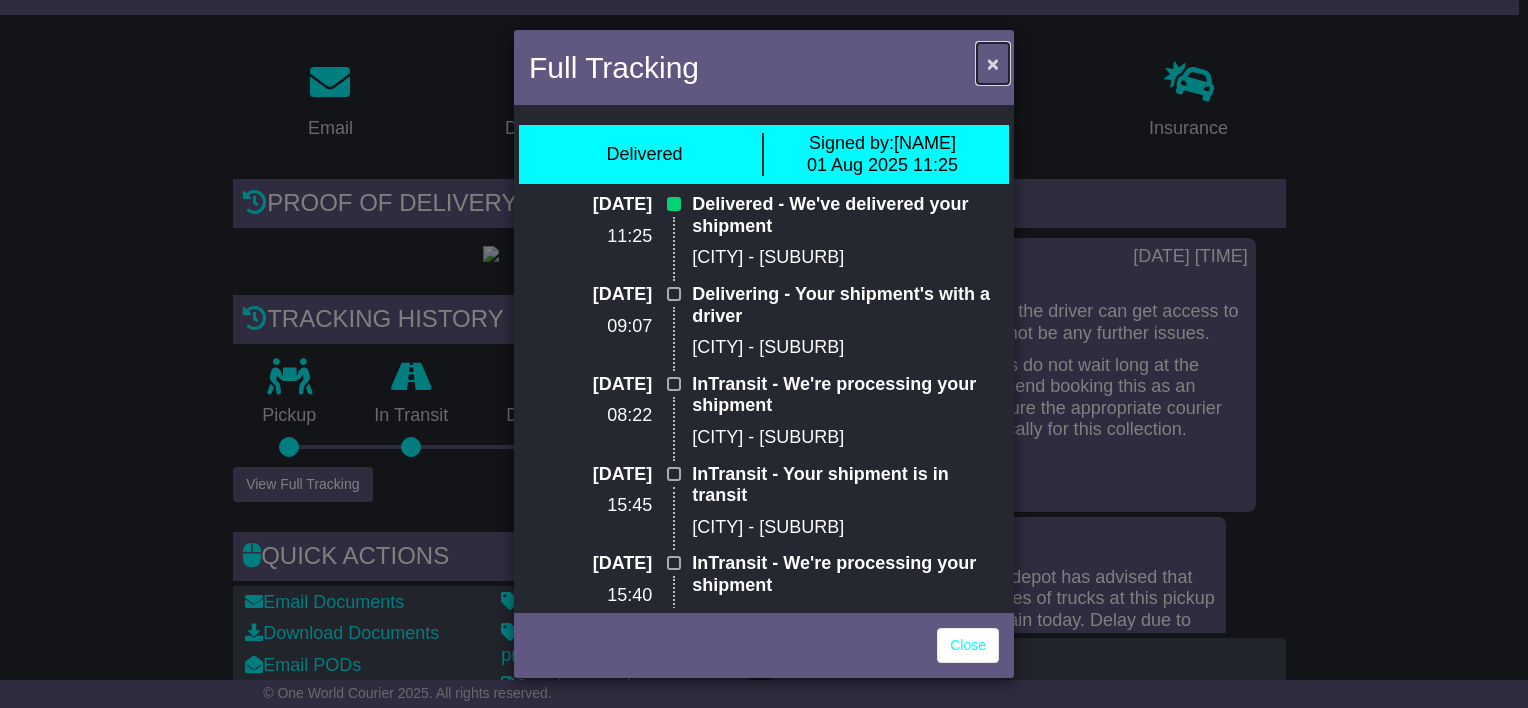 click on "×" at bounding box center (993, 63) 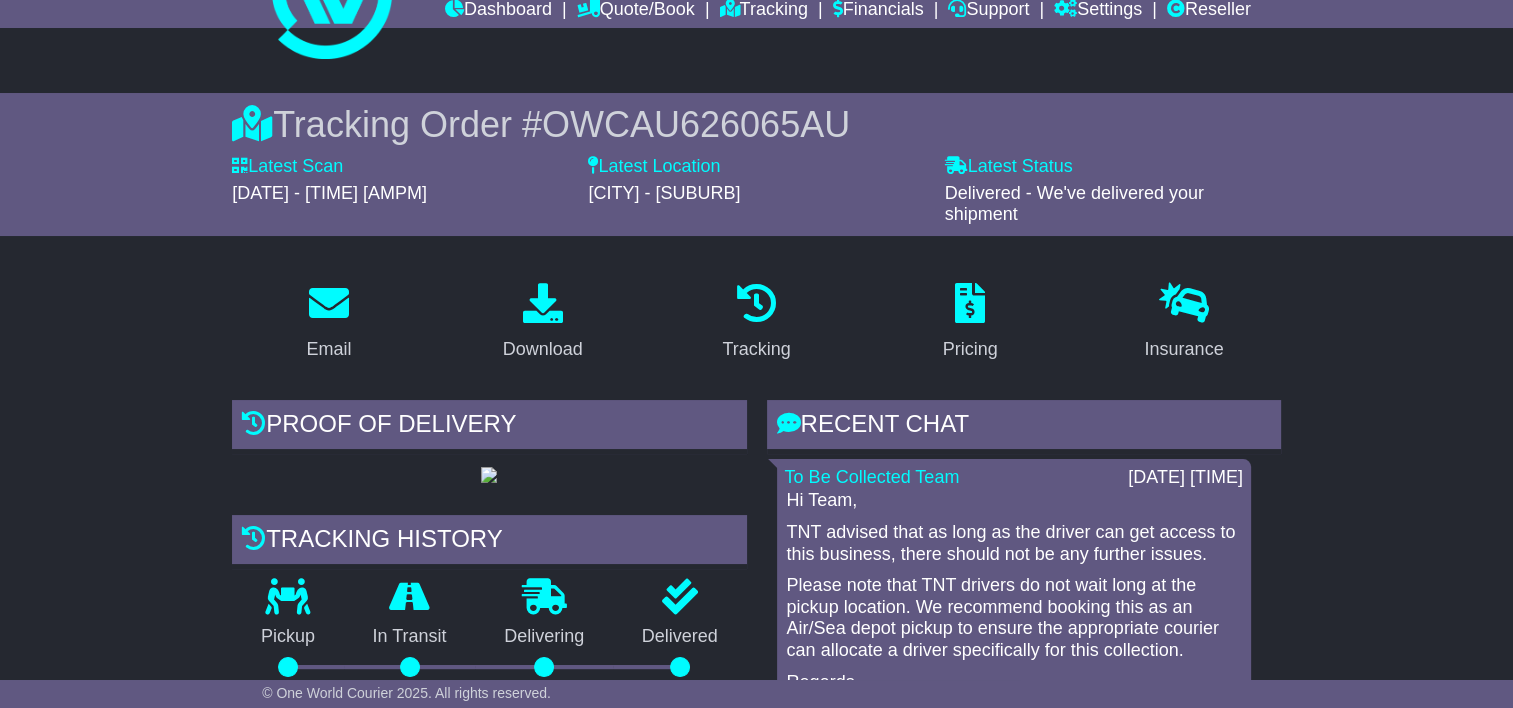 scroll, scrollTop: 0, scrollLeft: 0, axis: both 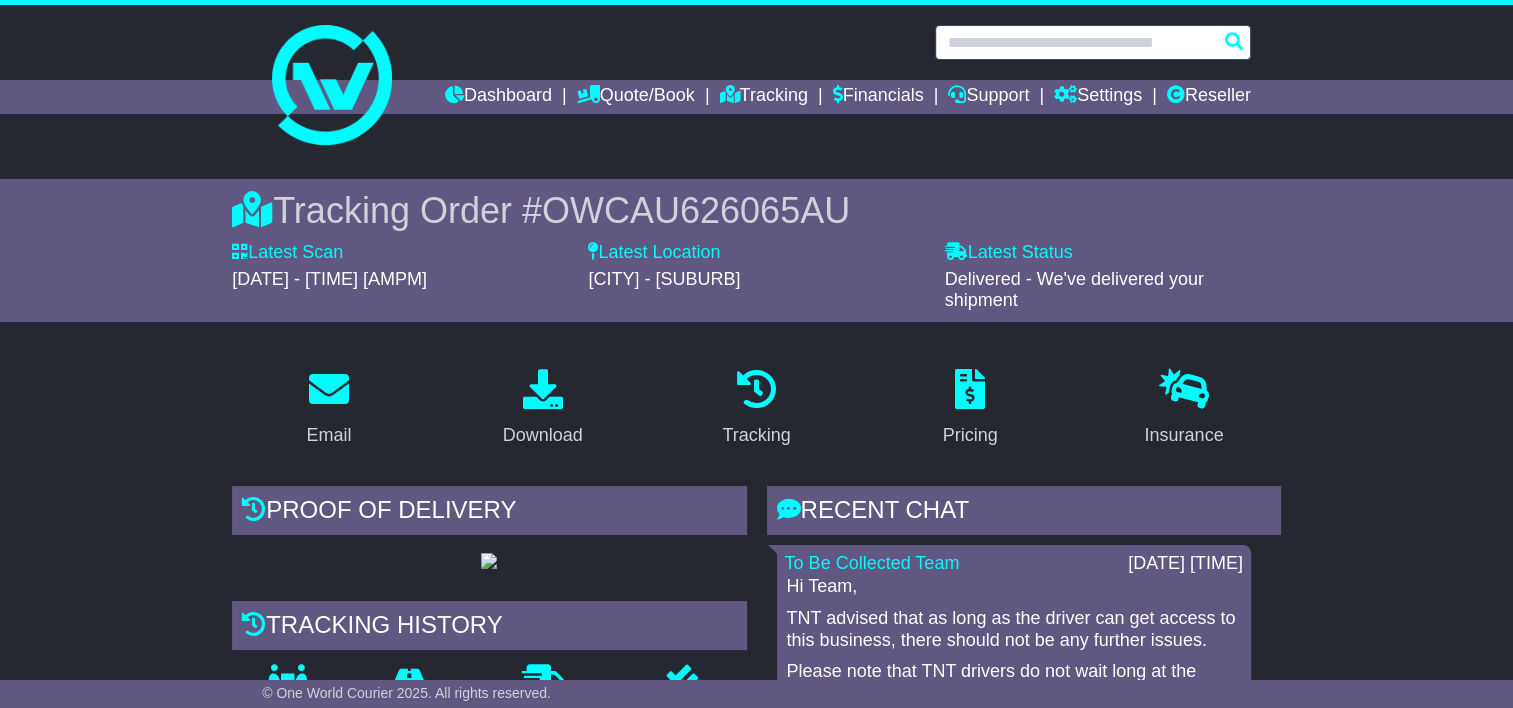 click at bounding box center (1093, 42) 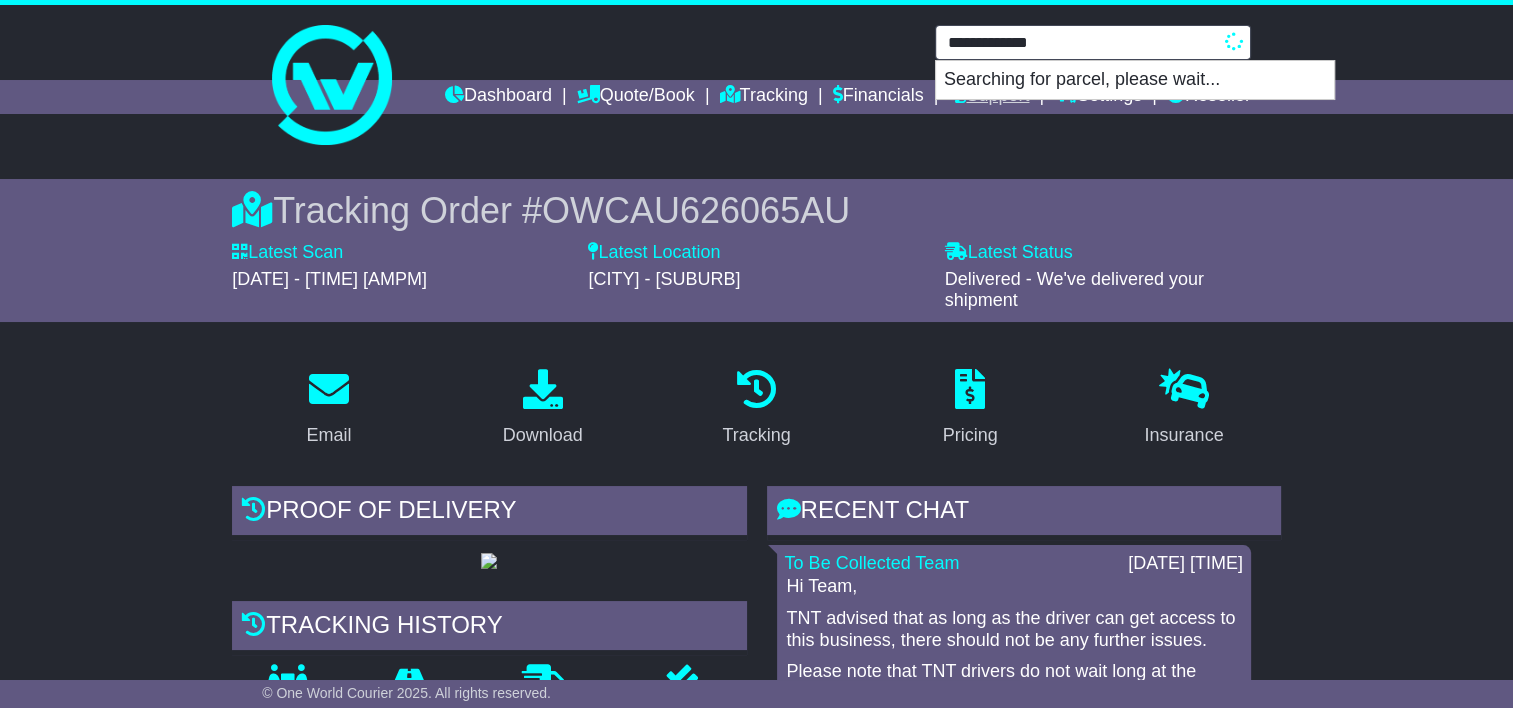 type on "**********" 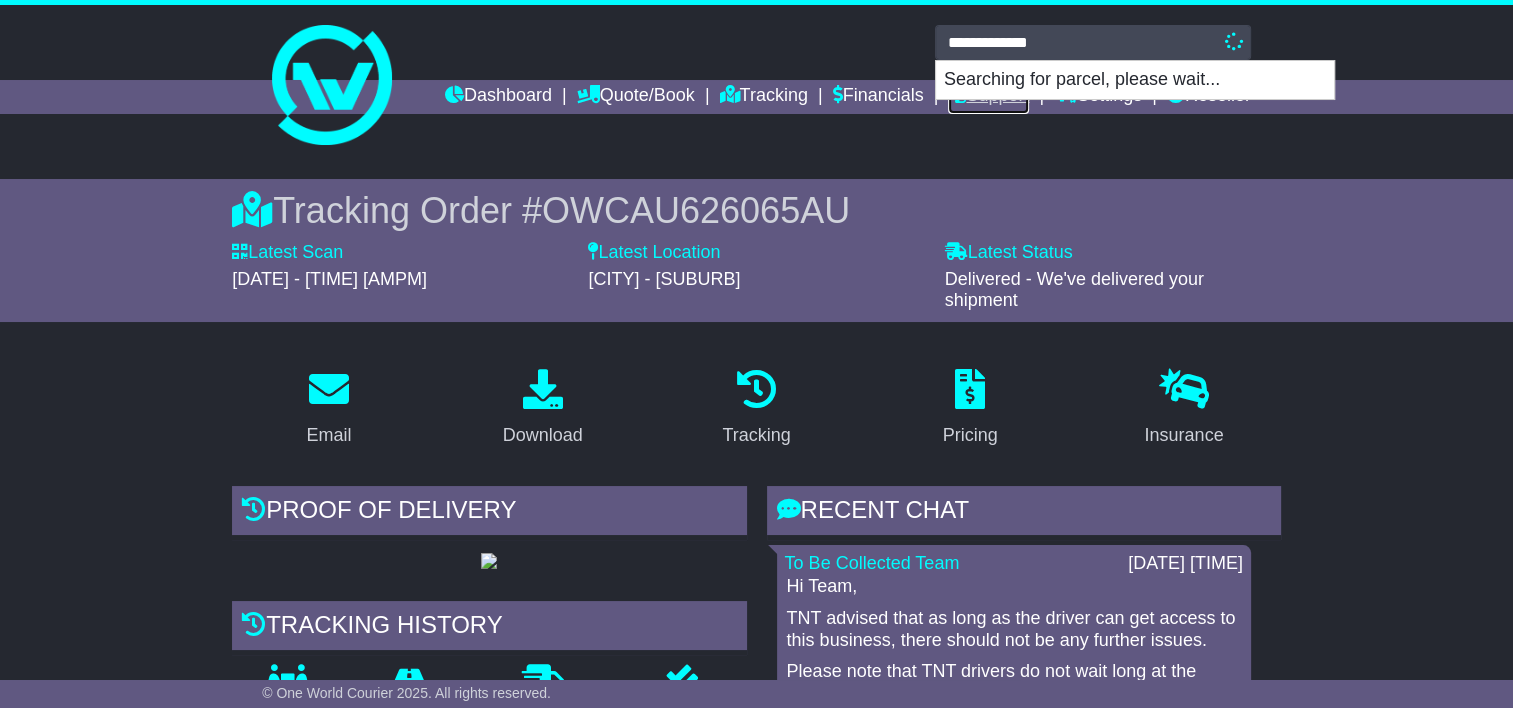 click on "Support" at bounding box center (988, 97) 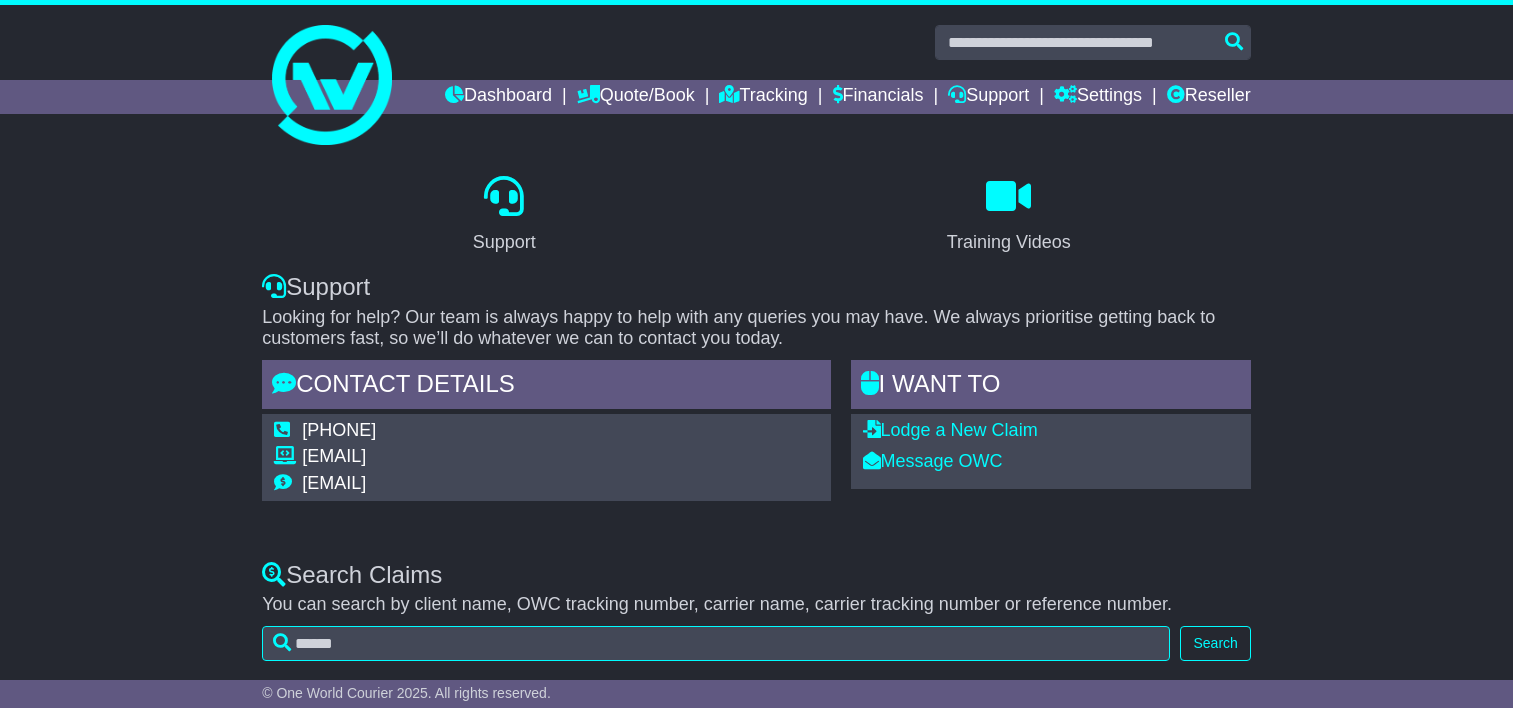scroll, scrollTop: 0, scrollLeft: 0, axis: both 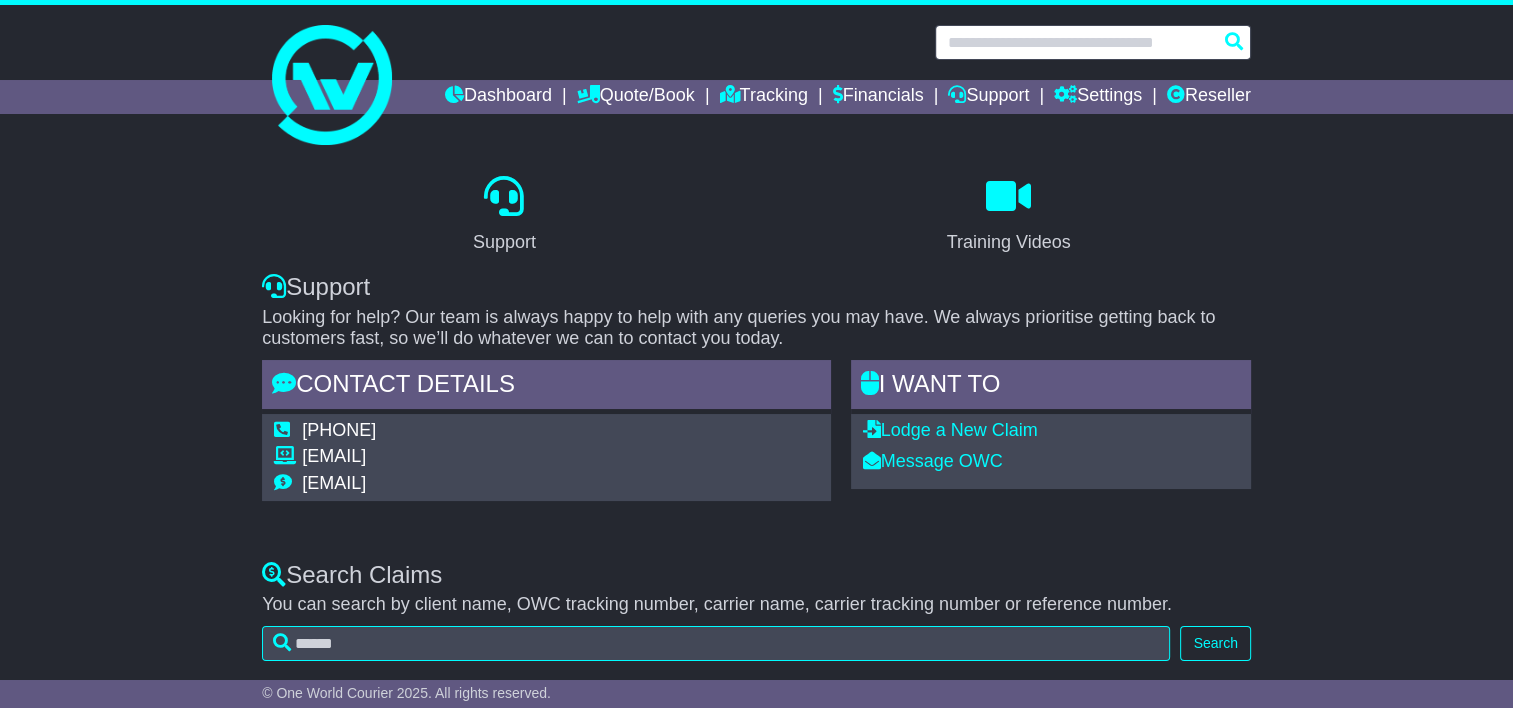 click at bounding box center [1093, 42] 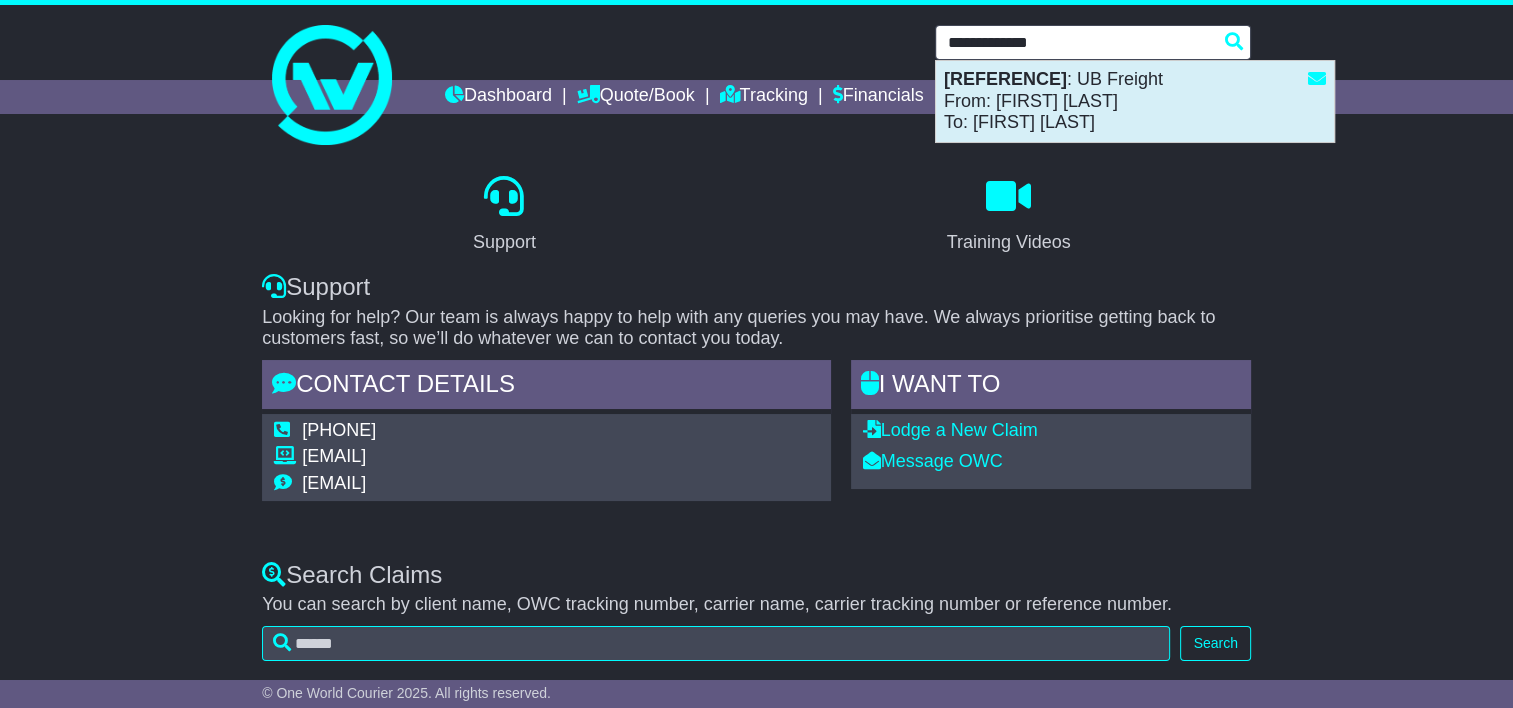 click on "OWS000626043(MISC304)" at bounding box center (1005, 79) 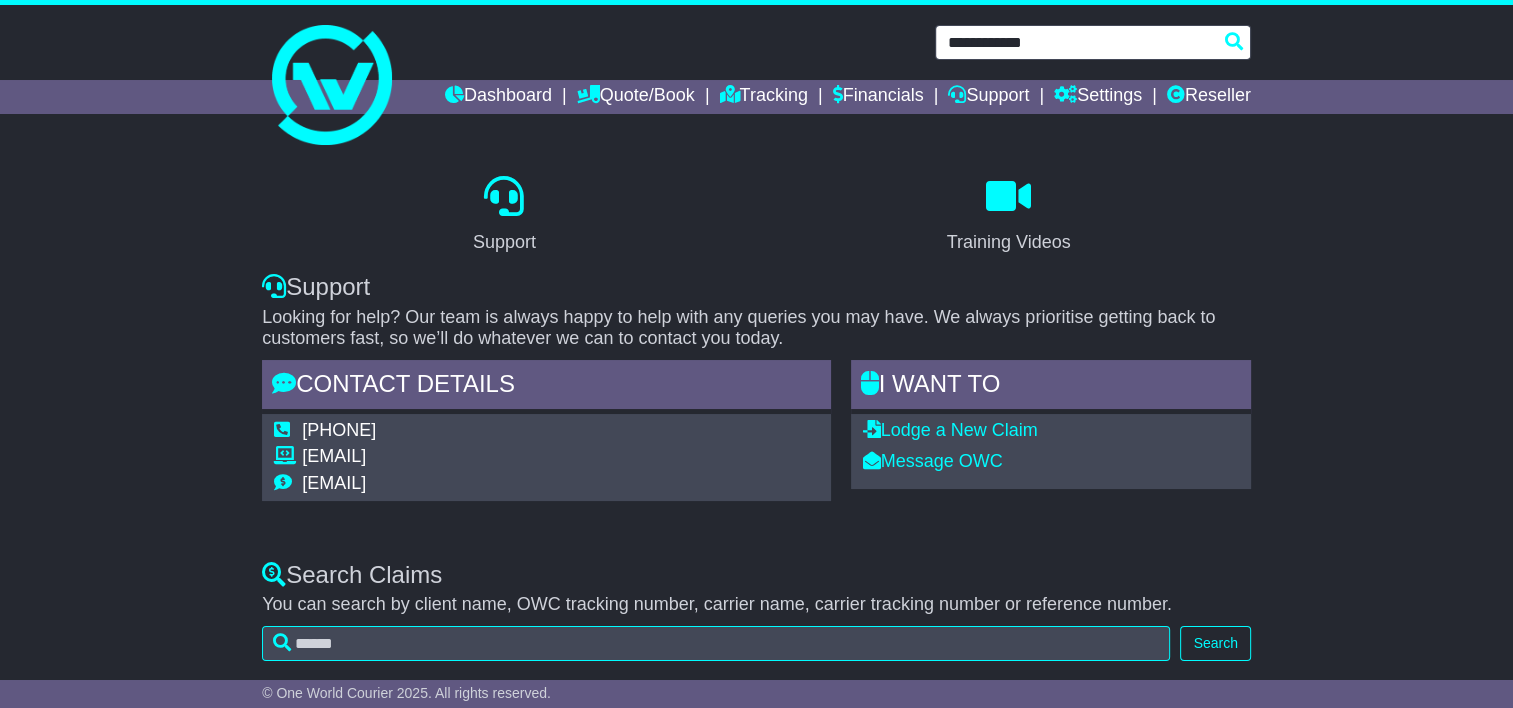 type on "**********" 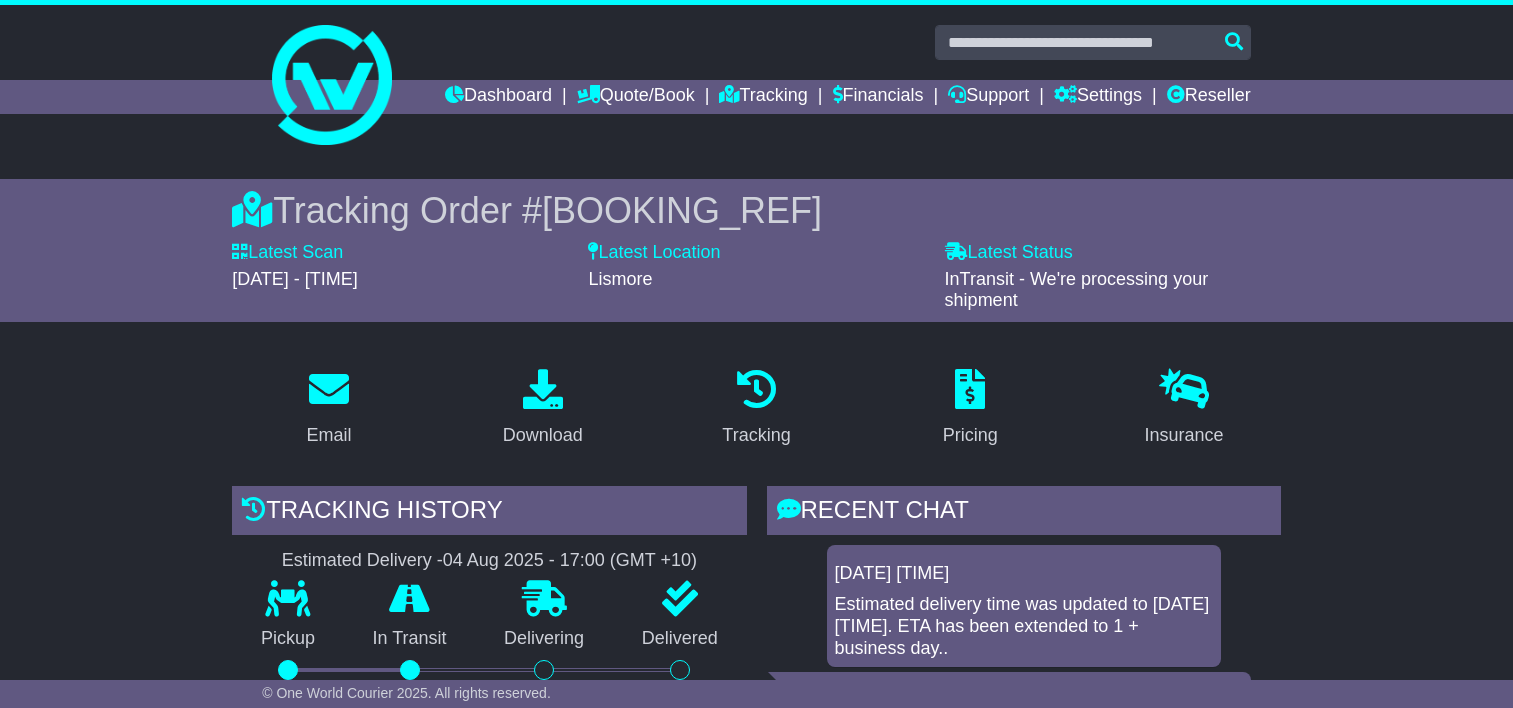 scroll, scrollTop: 0, scrollLeft: 0, axis: both 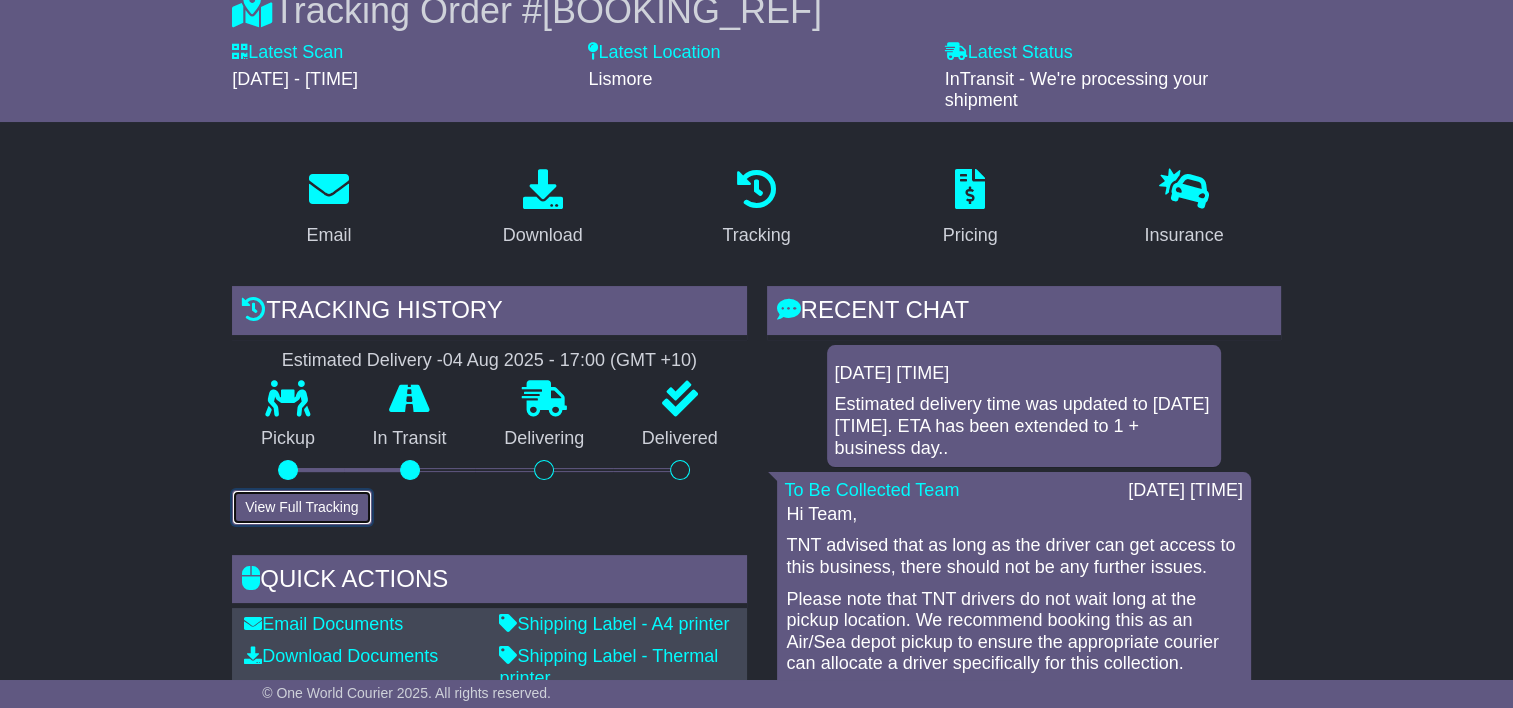 click on "View Full Tracking" at bounding box center [301, 507] 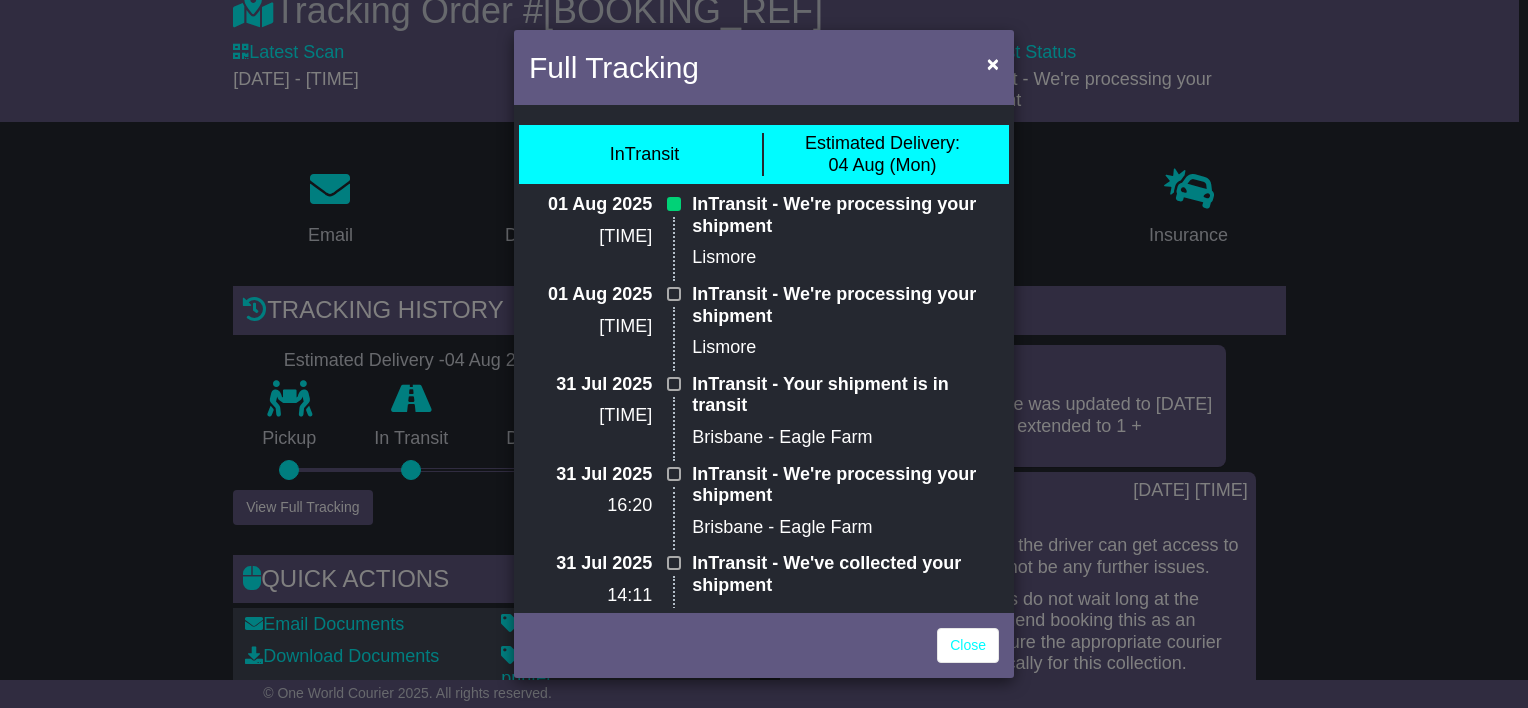 click on "InTransit - We're processing your shipment" at bounding box center [845, 215] 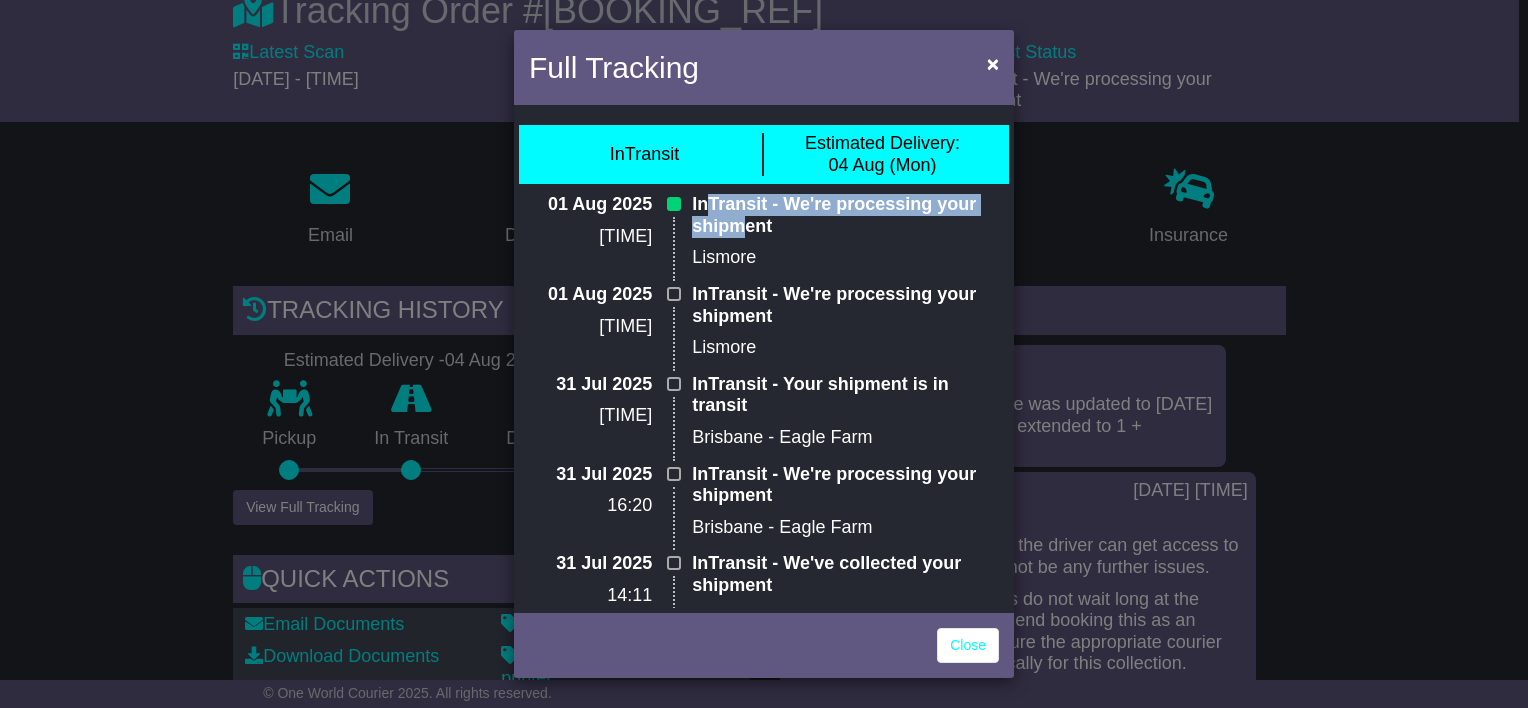 drag, startPoint x: 739, startPoint y: 227, endPoint x: 707, endPoint y: 215, distance: 34.176014 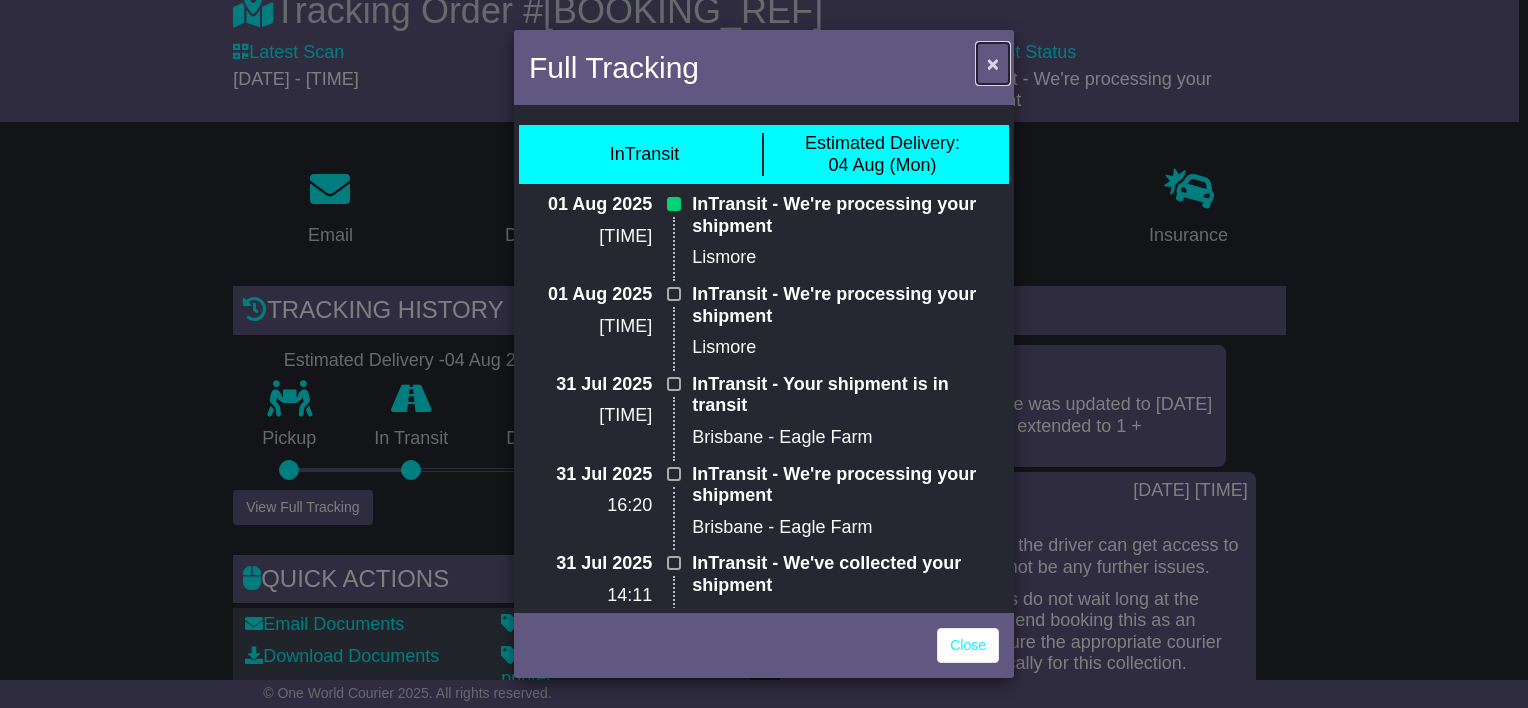 click on "×" at bounding box center (993, 63) 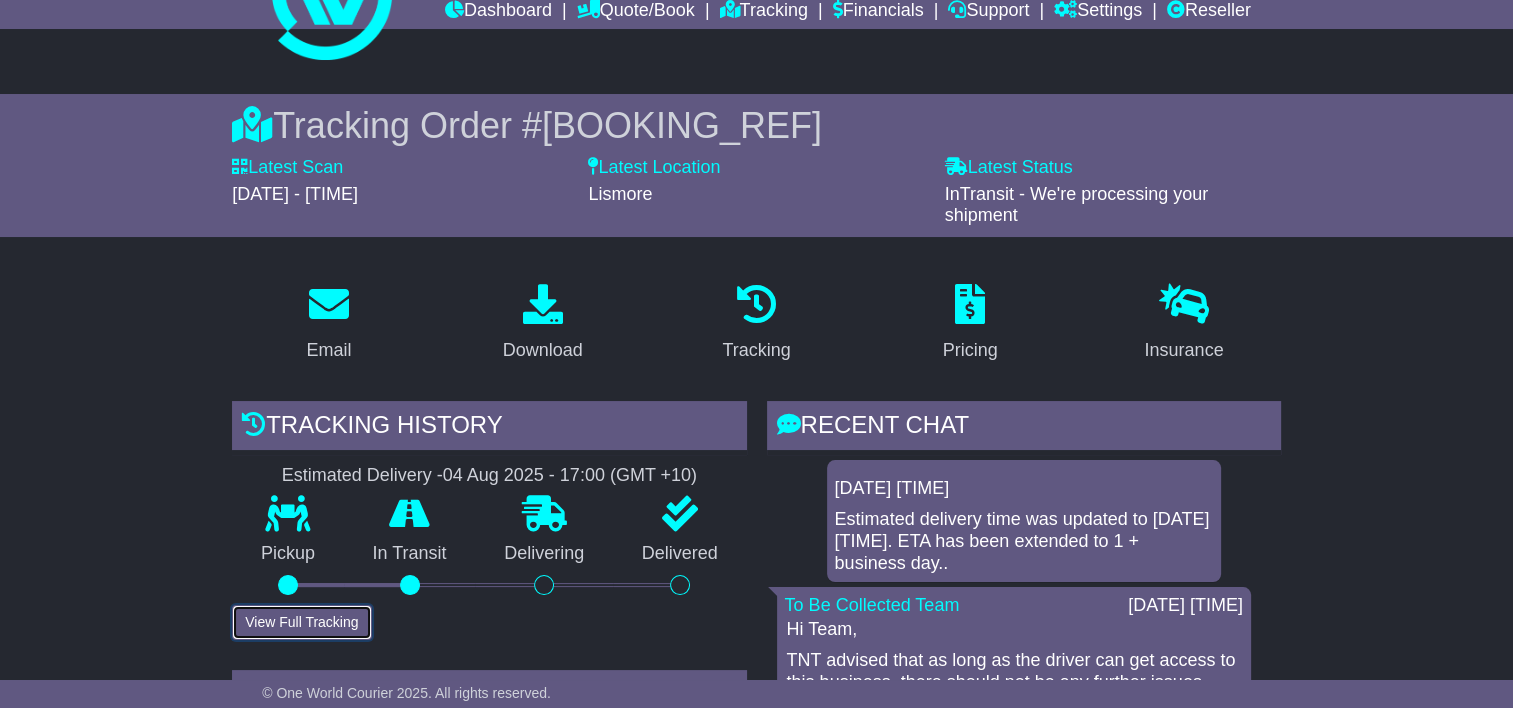 scroll, scrollTop: 0, scrollLeft: 0, axis: both 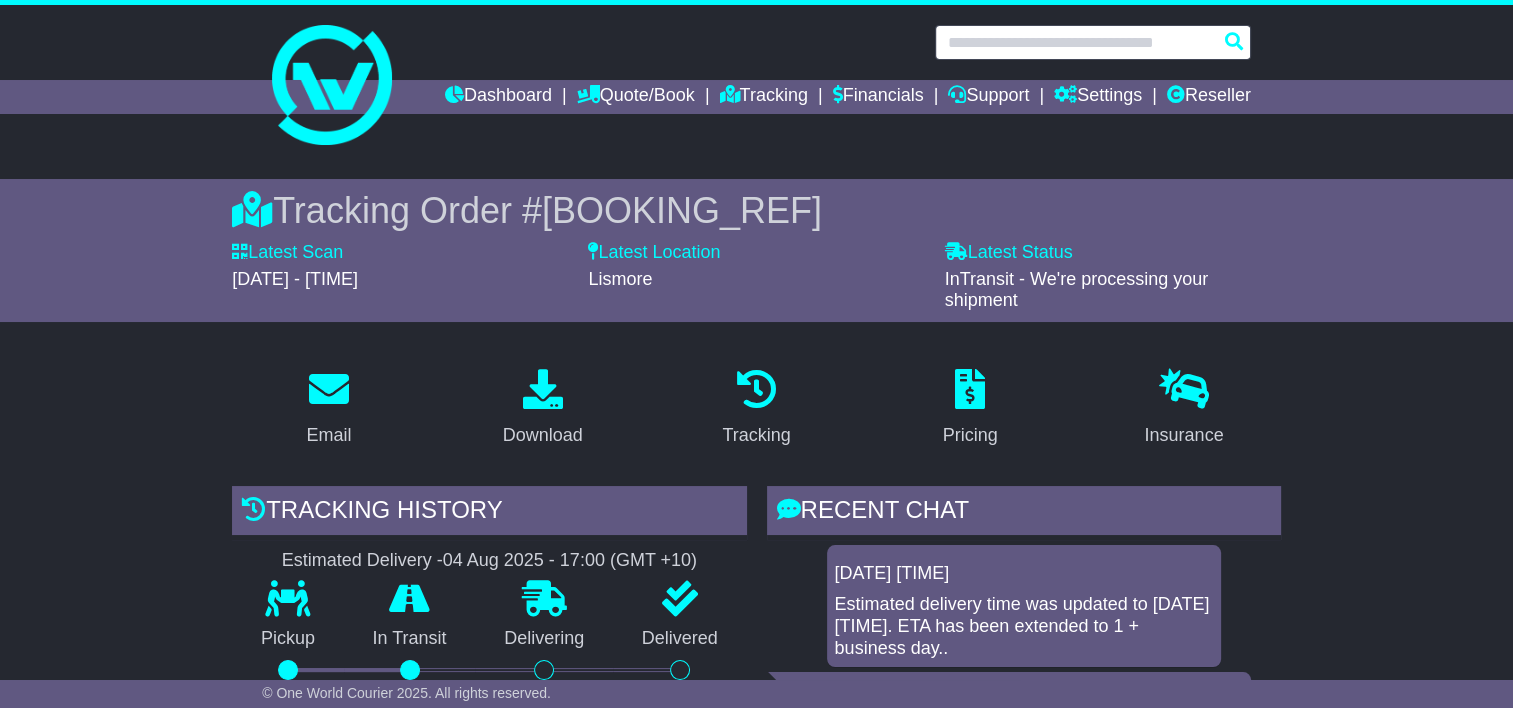 click at bounding box center [1093, 42] 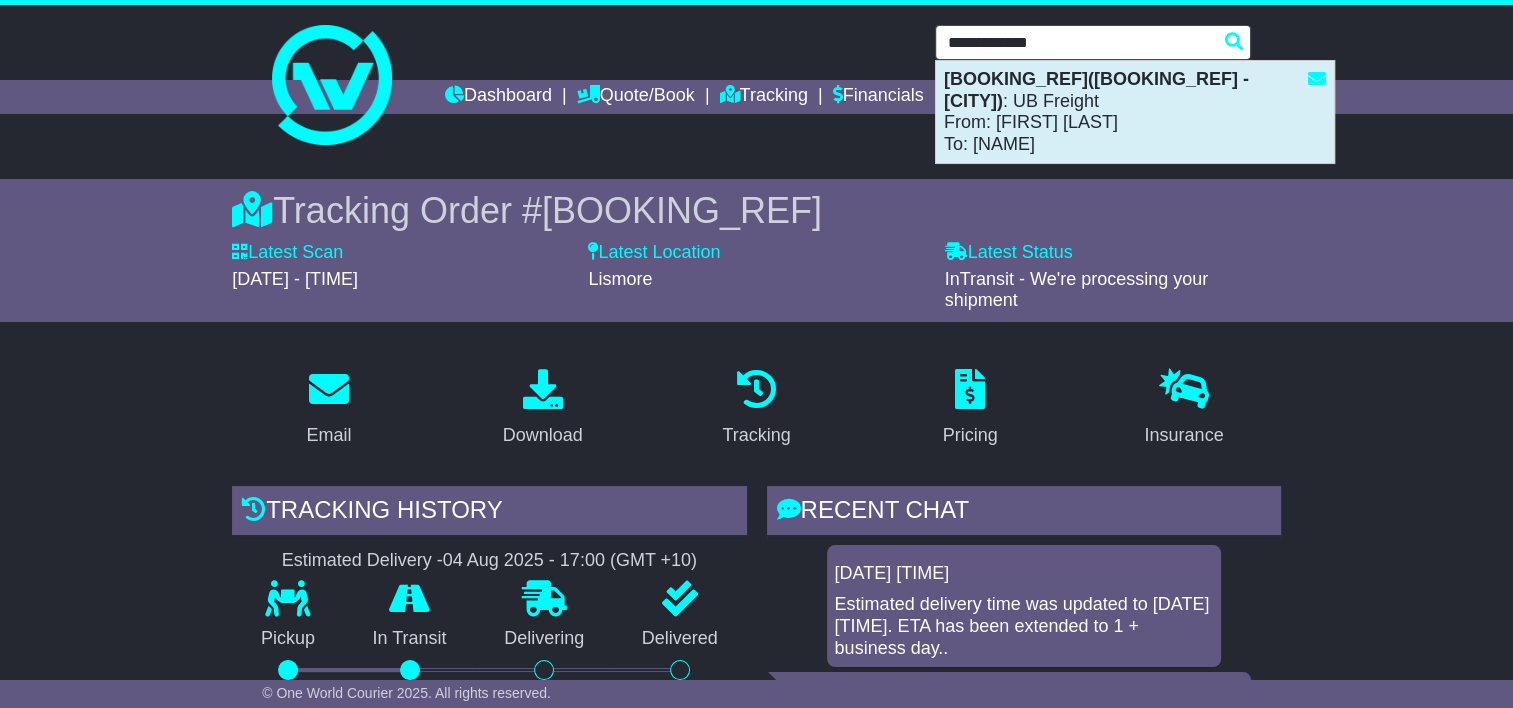 click on "OWS000629299(MSC315 - Australind)" at bounding box center (1096, 90) 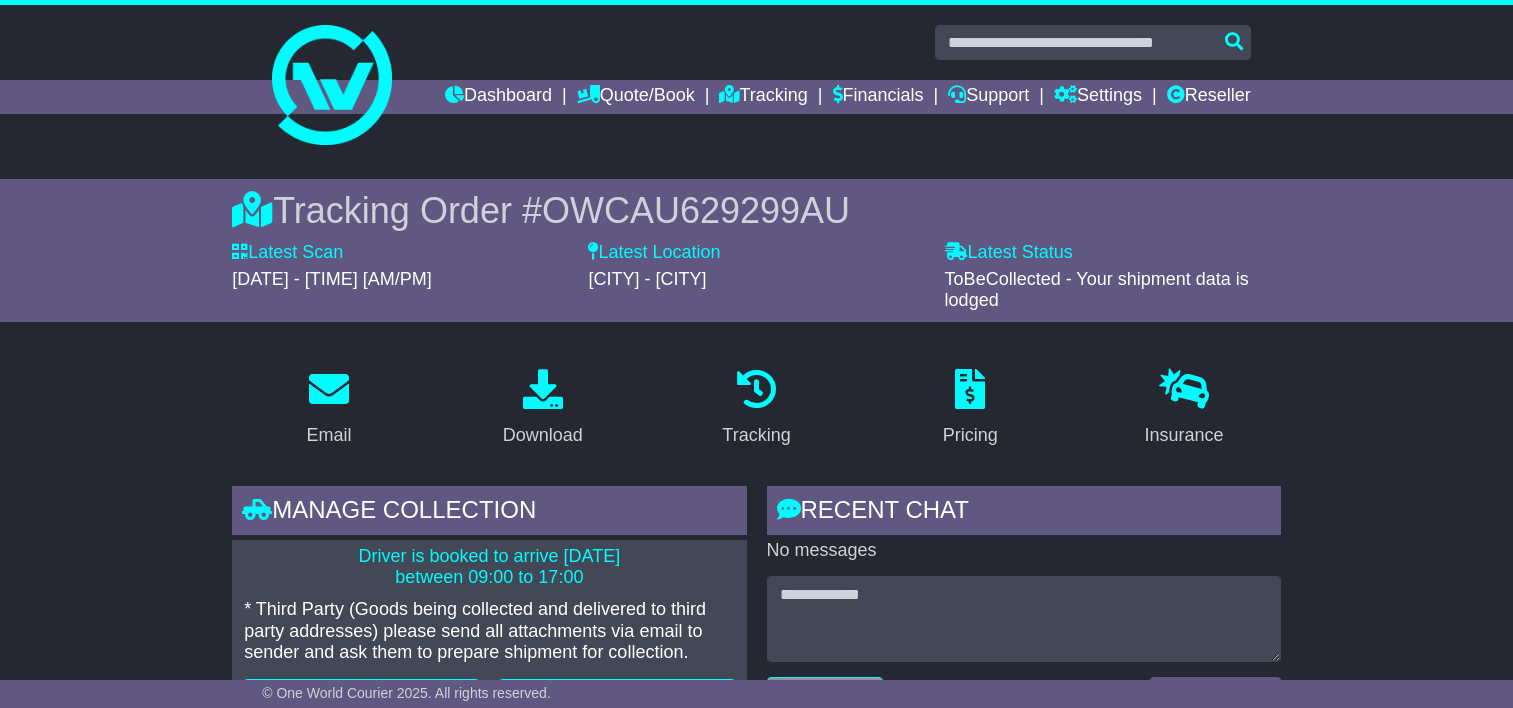 scroll, scrollTop: 0, scrollLeft: 0, axis: both 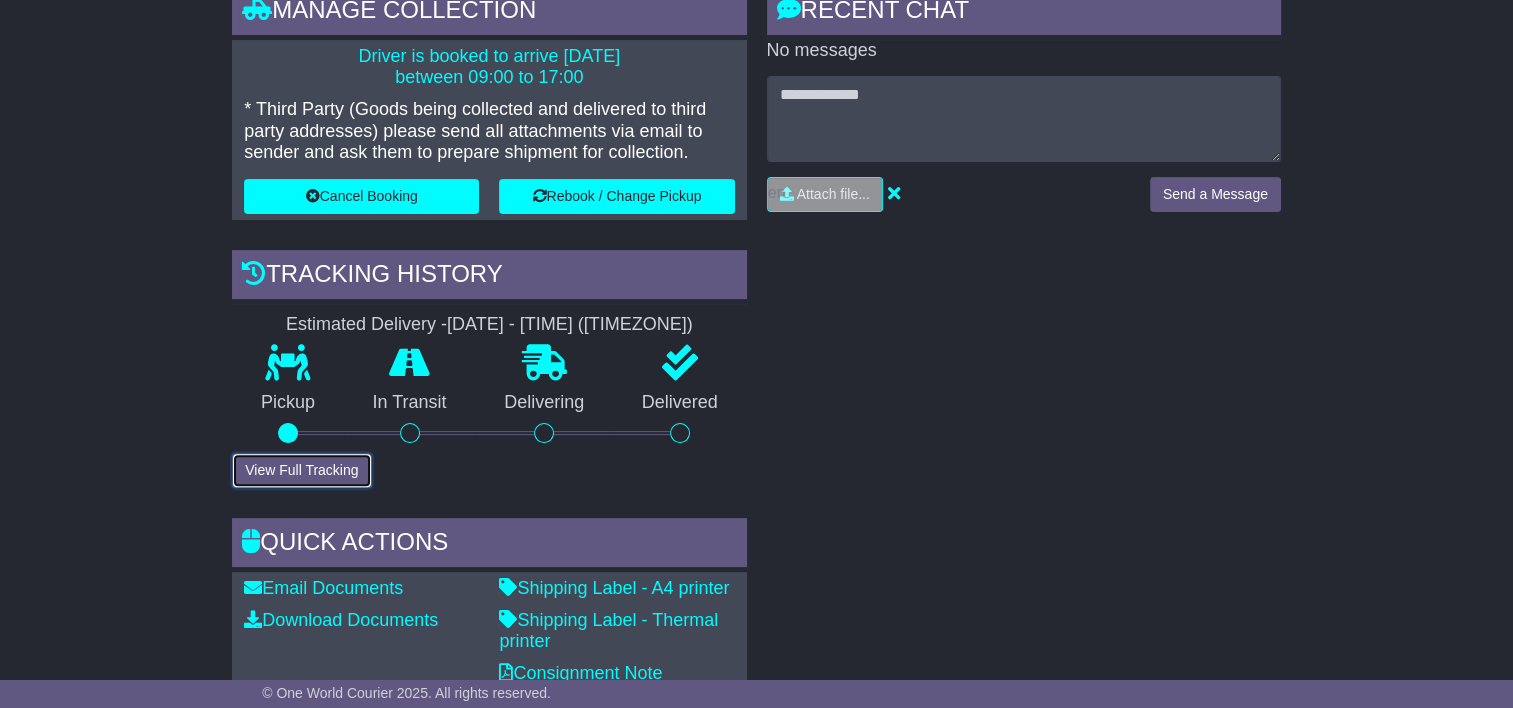 click on "View Full Tracking" at bounding box center (301, 470) 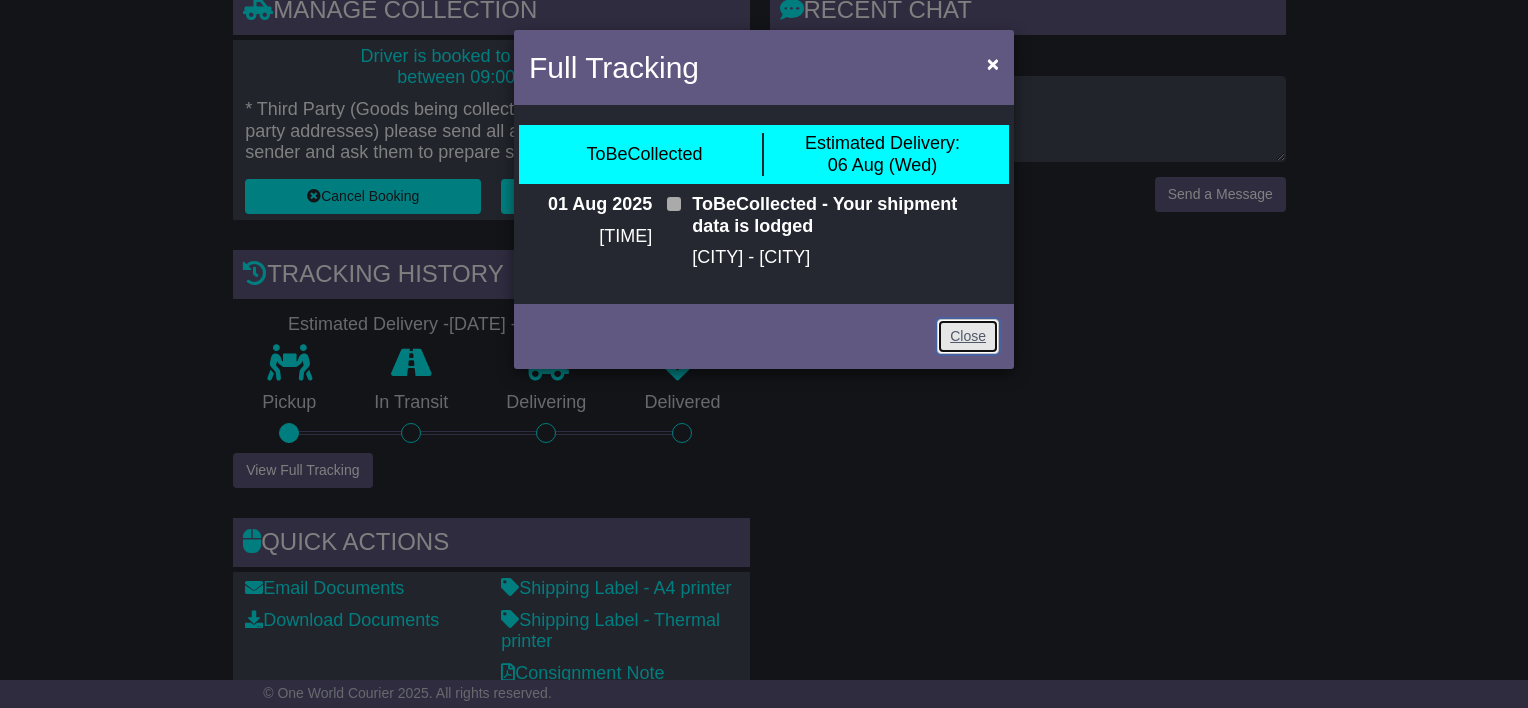 click on "Close" at bounding box center [968, 336] 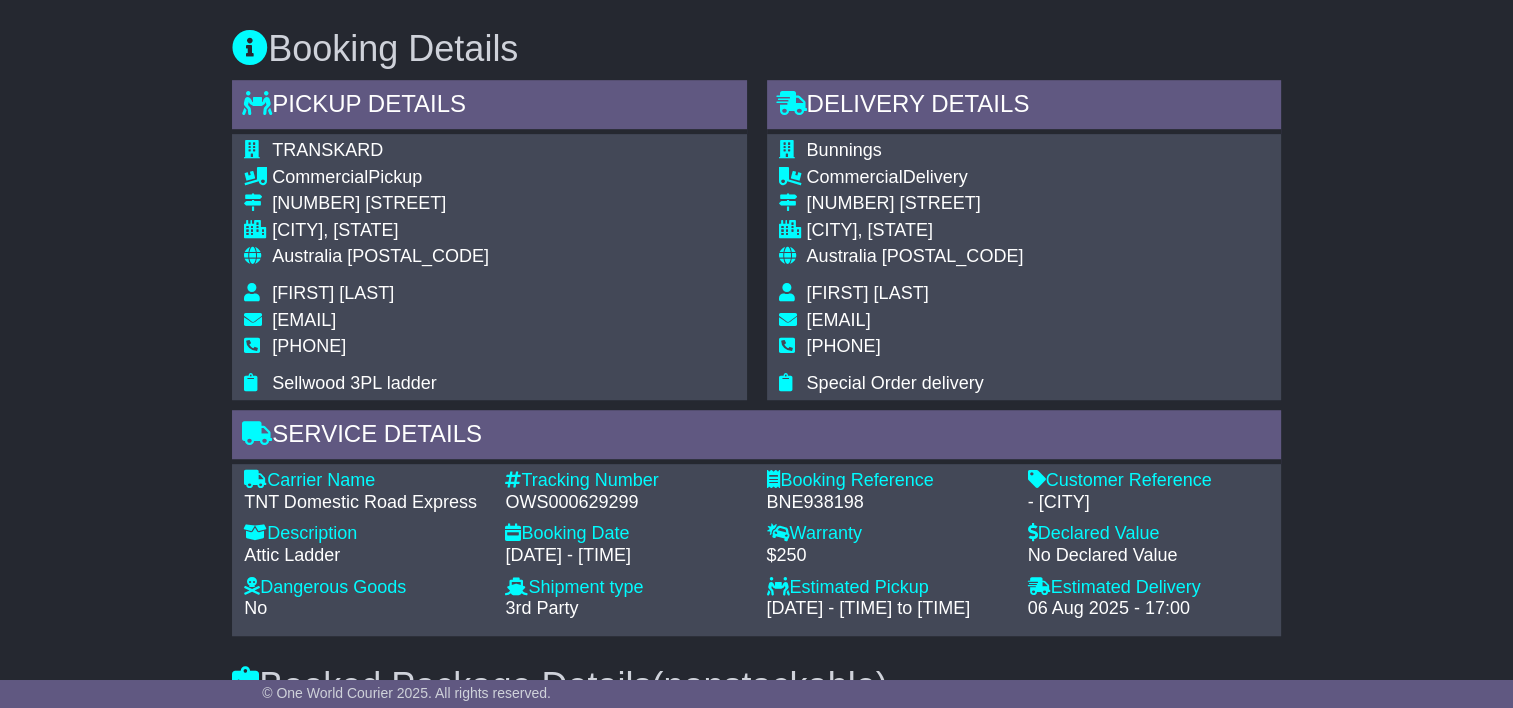 scroll, scrollTop: 1500, scrollLeft: 0, axis: vertical 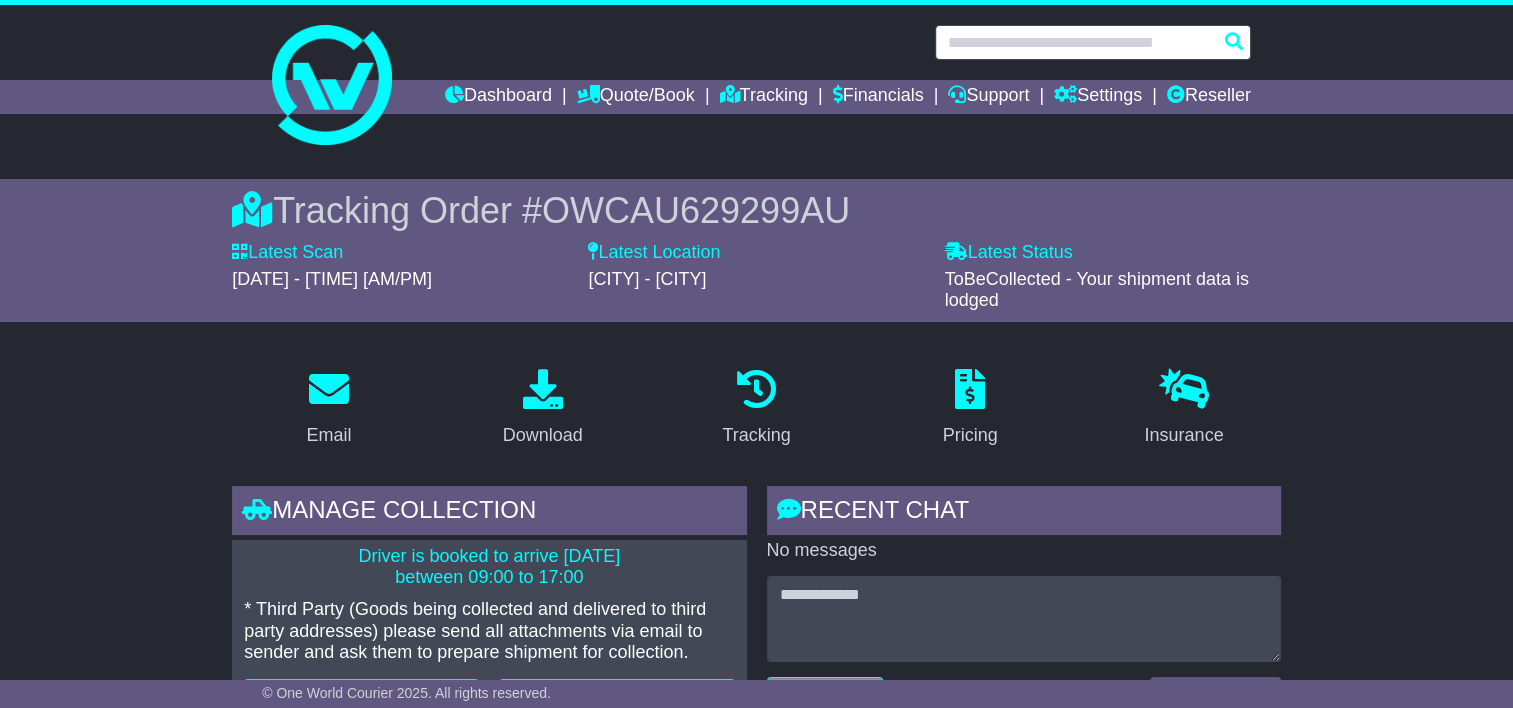 click at bounding box center [1093, 42] 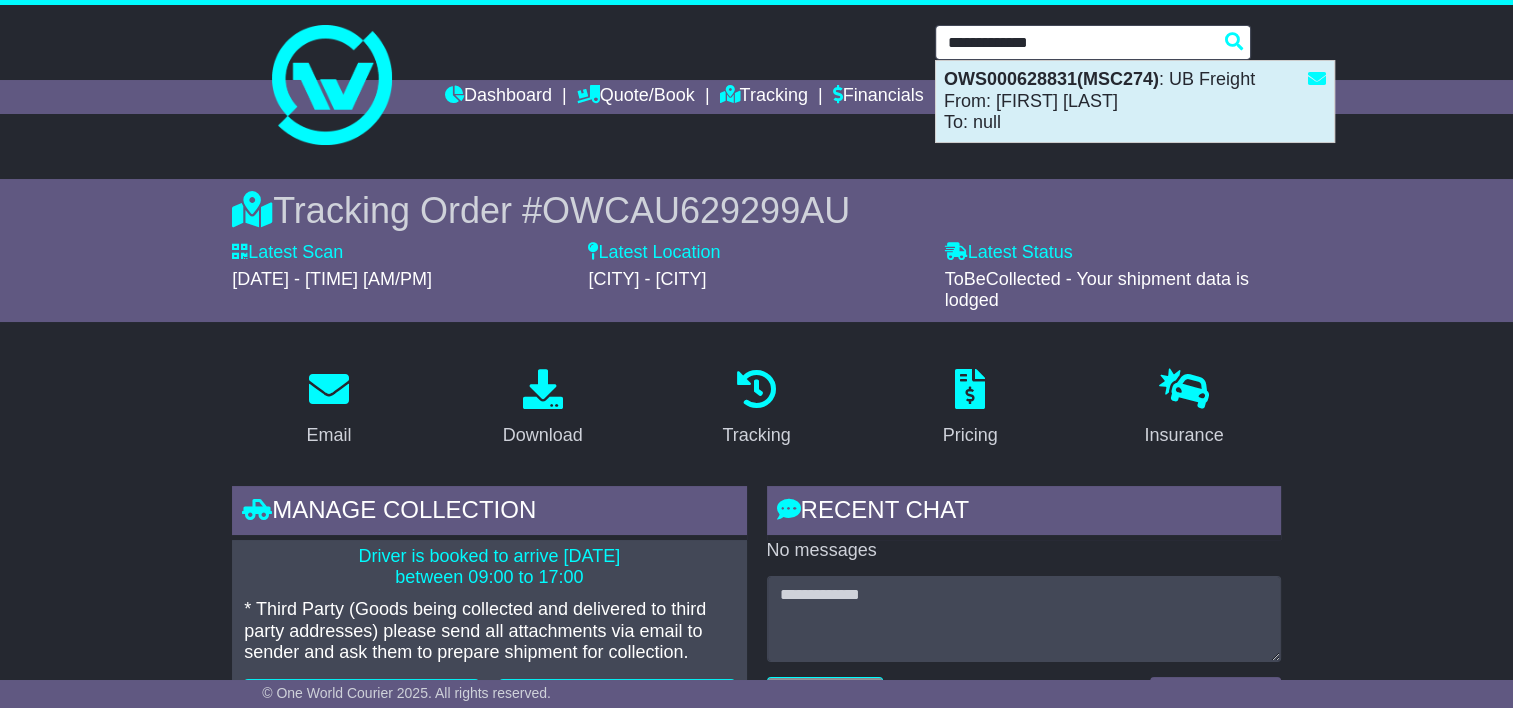 click on "OWS000628831(MSC274)" at bounding box center [1051, 79] 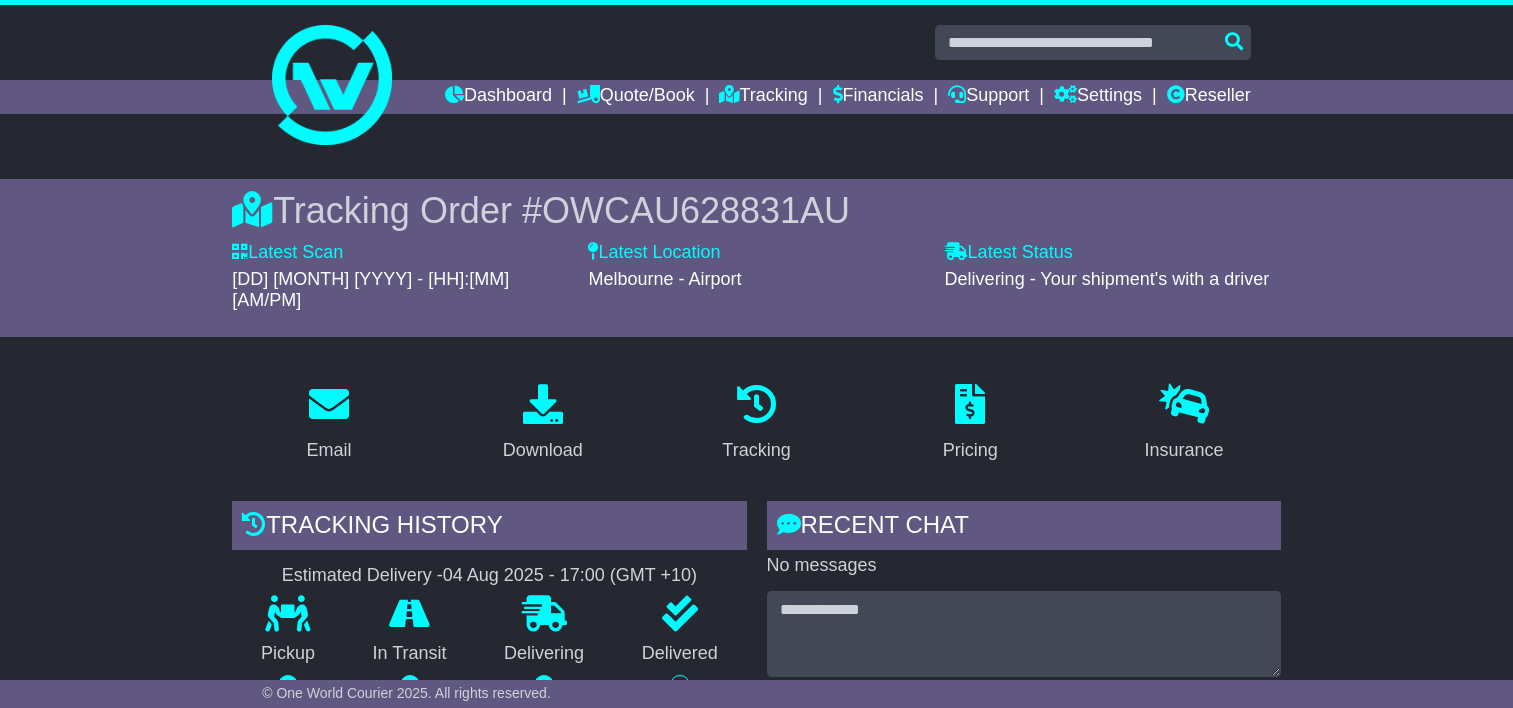scroll, scrollTop: 0, scrollLeft: 0, axis: both 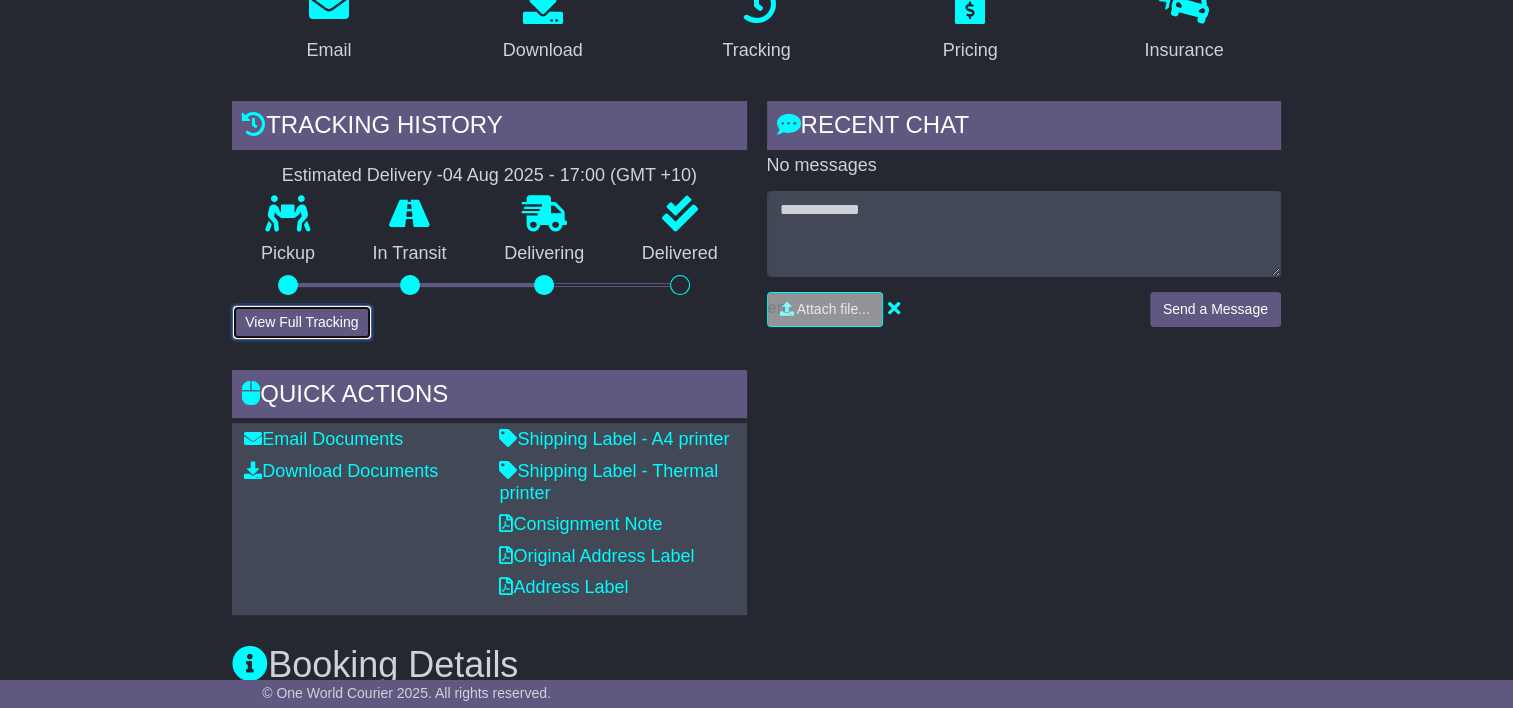 click on "View Full Tracking" at bounding box center [301, 322] 